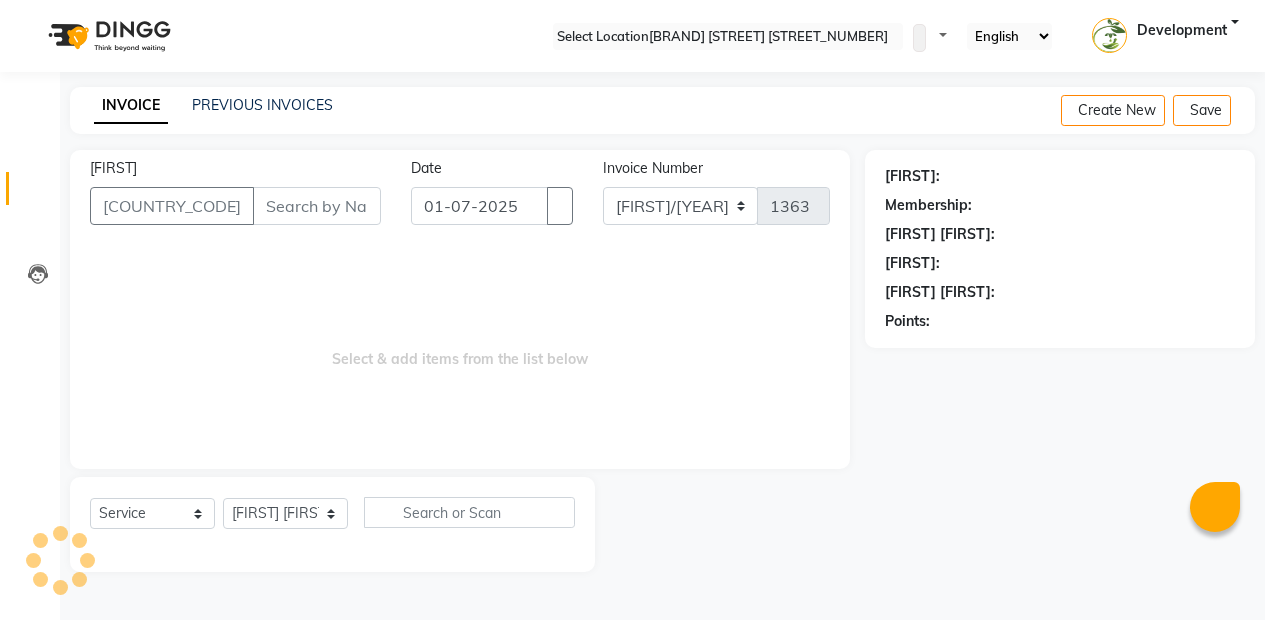 scroll, scrollTop: 0, scrollLeft: 0, axis: both 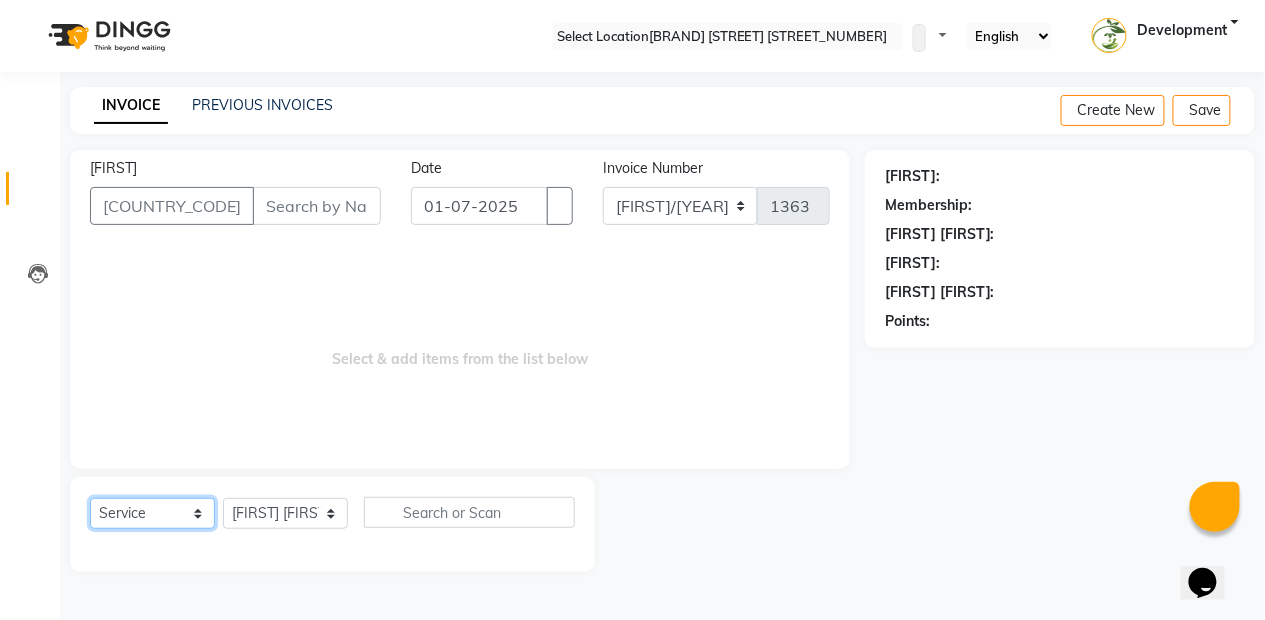 click on "[FIRST] & [FIRST] [FIRST] [FIRST] [FIRST] [FIRST]" at bounding box center (152, 513) 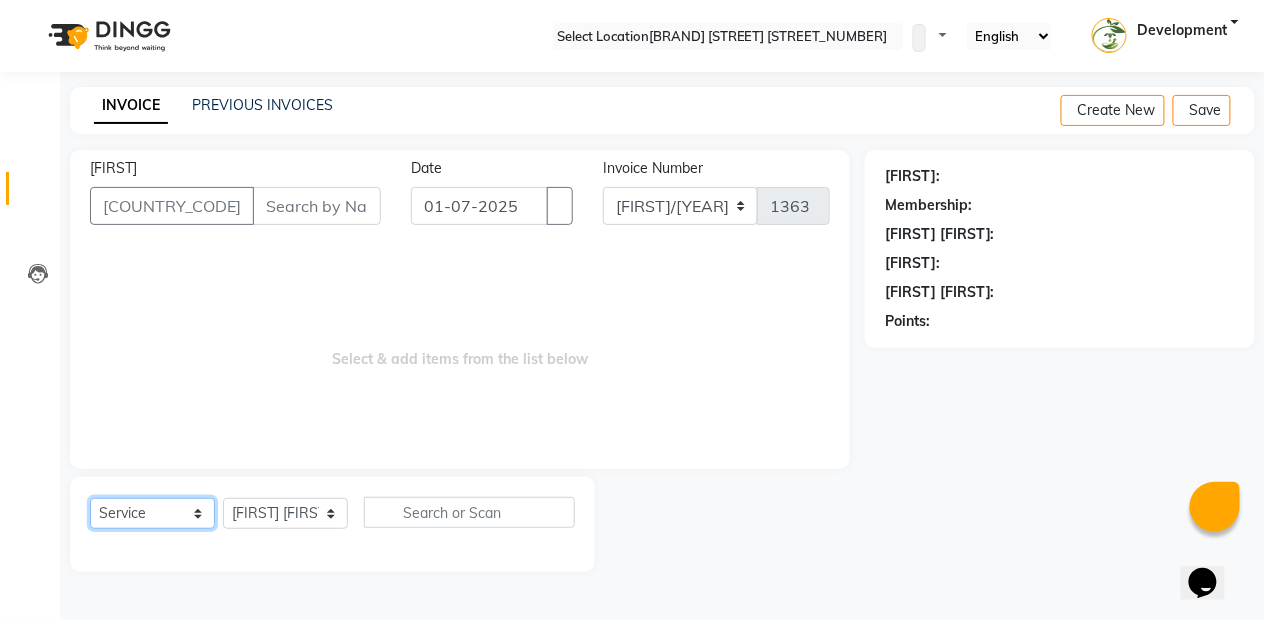 select on "[FIRST]" 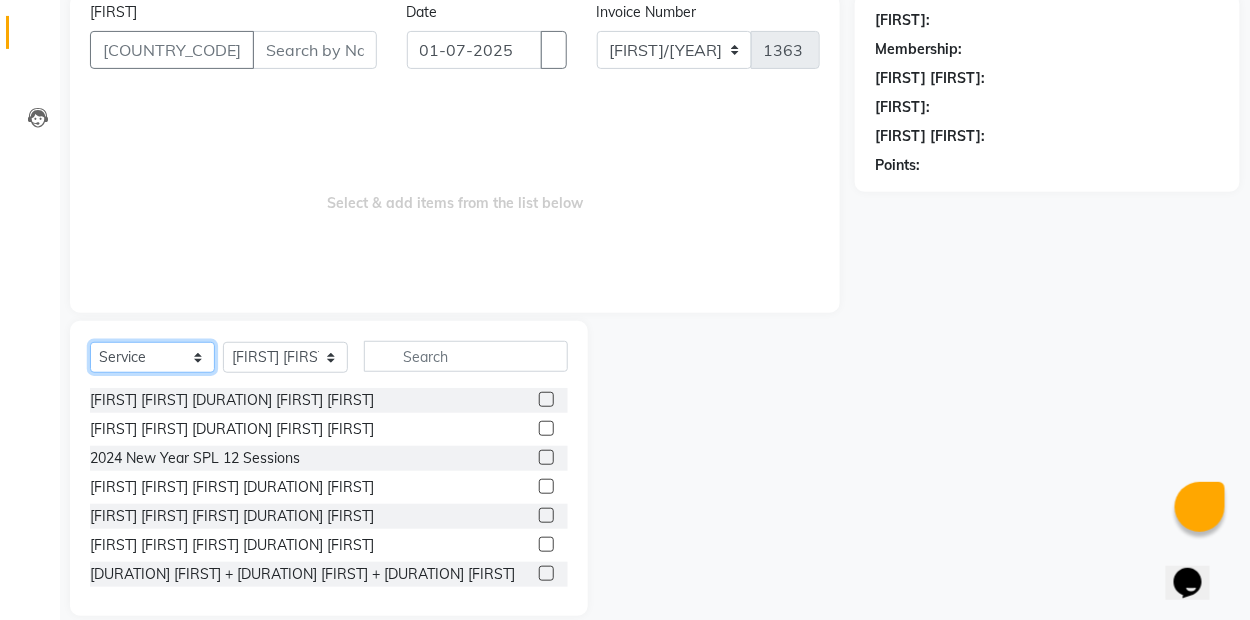 scroll, scrollTop: 179, scrollLeft: 0, axis: vertical 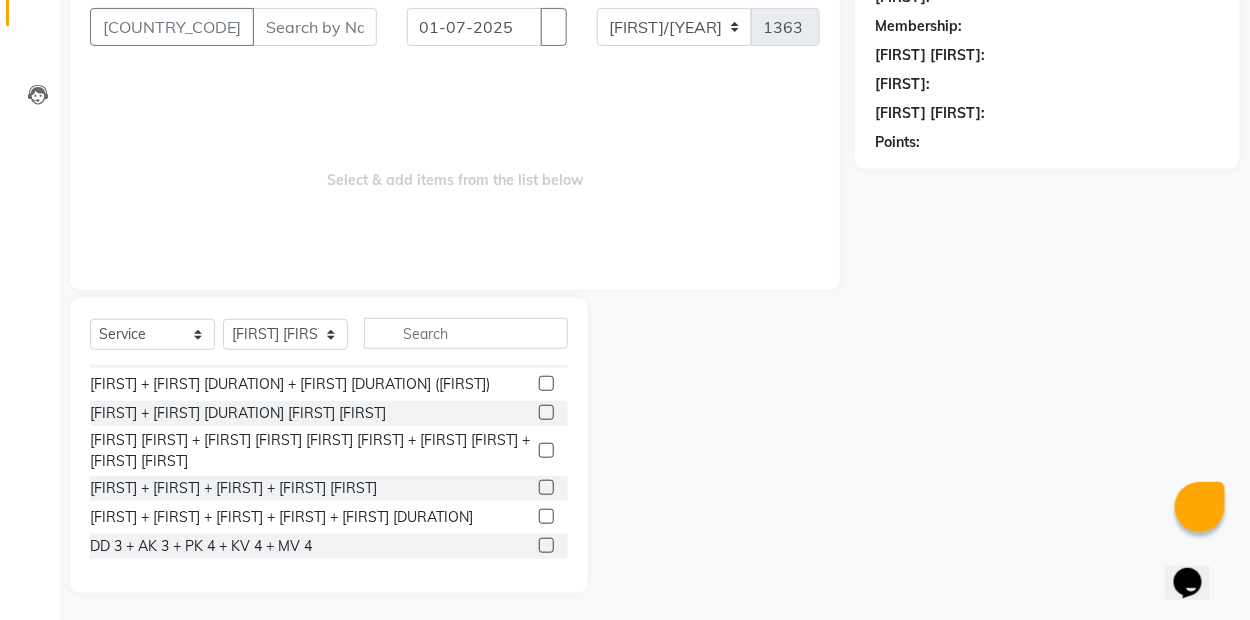 click at bounding box center [546, 412] 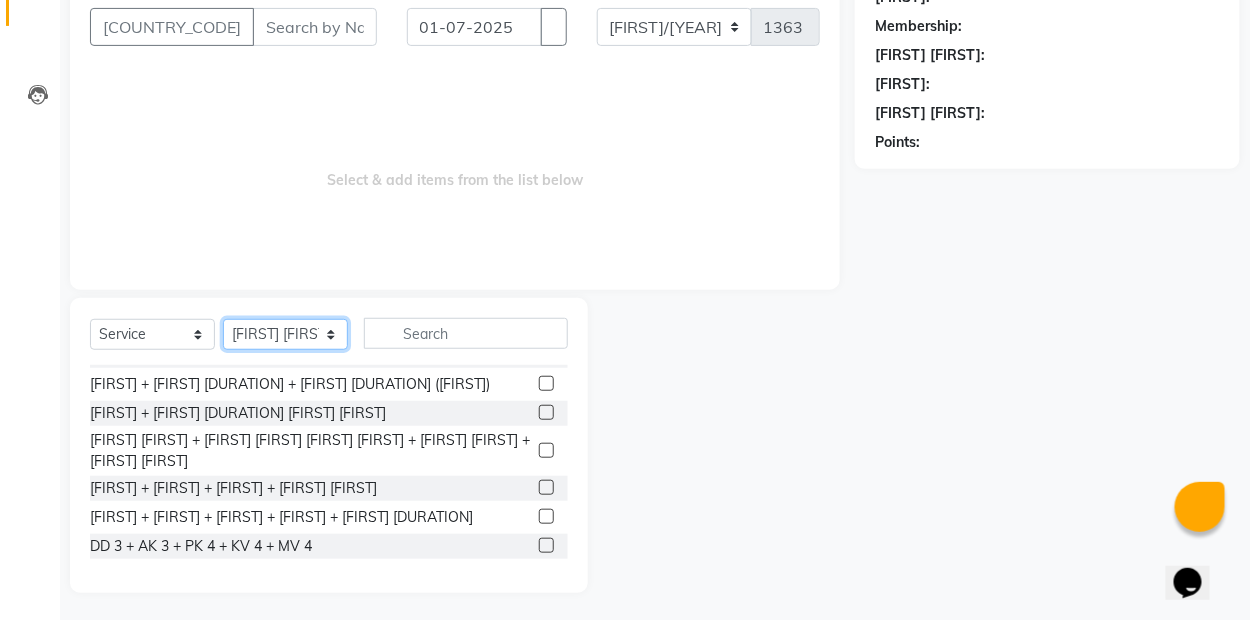 click on "[FIRST] [FIRST] [FIRST] [FIRST] [FIRST] [FIRST] [FIRST] [FIRST] [FIRST] [FIRST] [FIRST] [FIRST] [FIRST] [FIRST] [FIRST] [FIRST]" at bounding box center (285, 334) 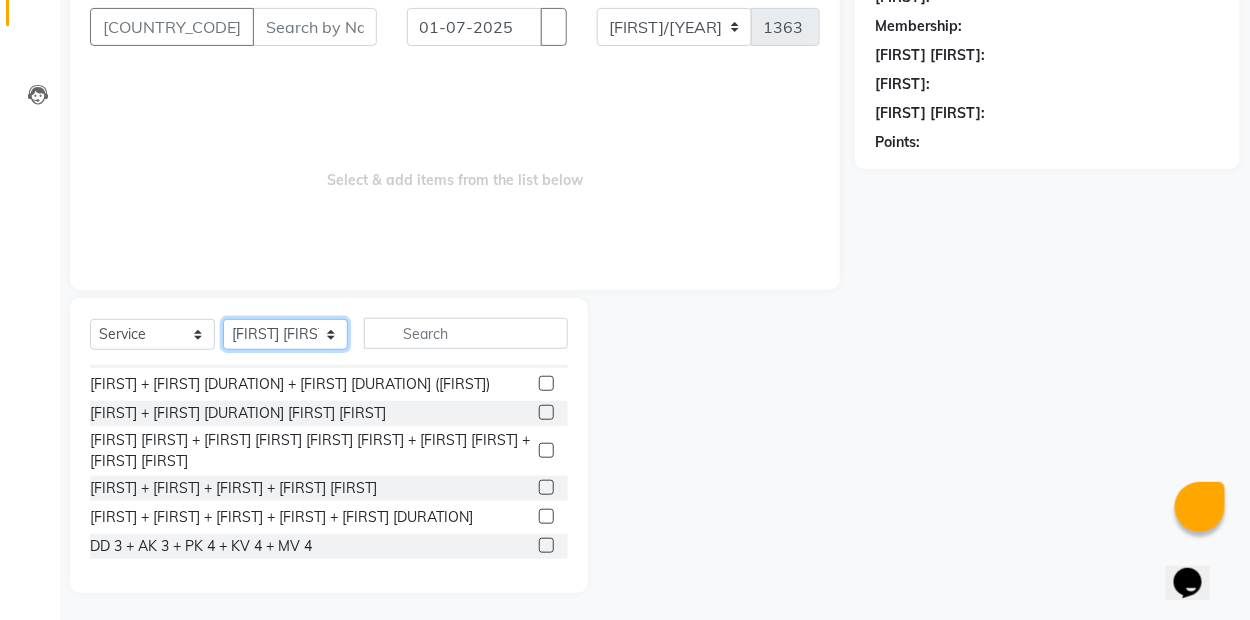 select on "46499" 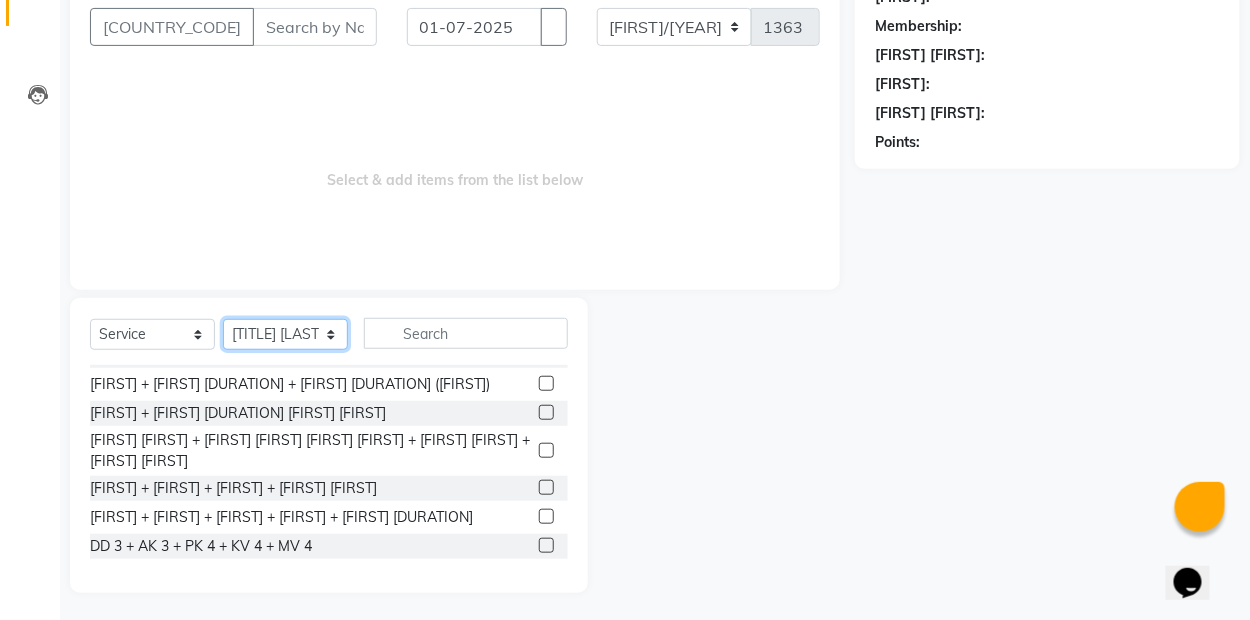 click on "[FIRST] [FIRST] [FIRST] [FIRST] [FIRST] [FIRST] [FIRST] [FIRST] [FIRST] [FIRST] [FIRST] [FIRST] [FIRST] [FIRST] [FIRST] [FIRST]" at bounding box center [285, 334] 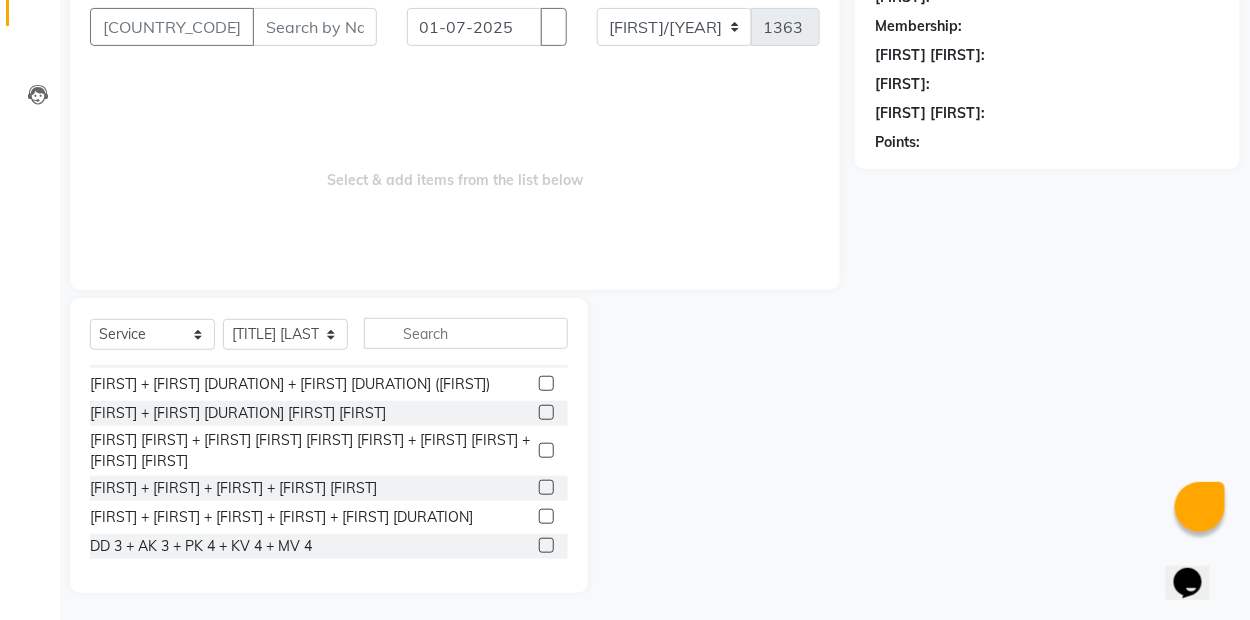 click at bounding box center [721, 445] 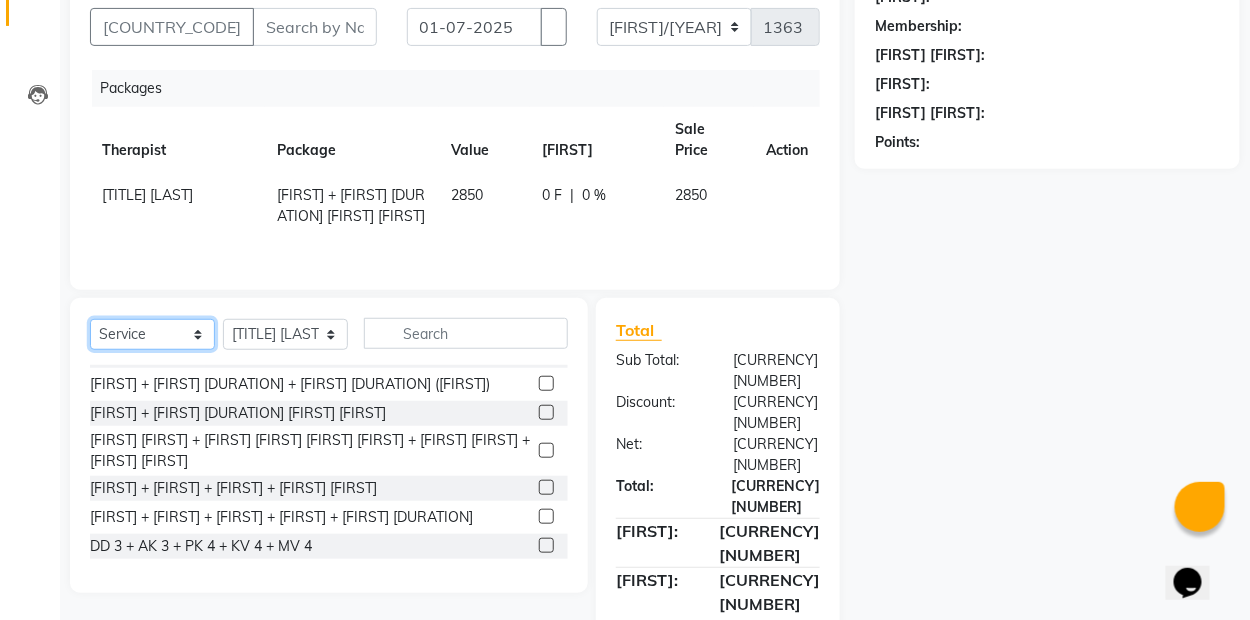 click on "[FIRST] & [FIRST] [FIRST] [FIRST] [FIRST] [FIRST]" at bounding box center (152, 334) 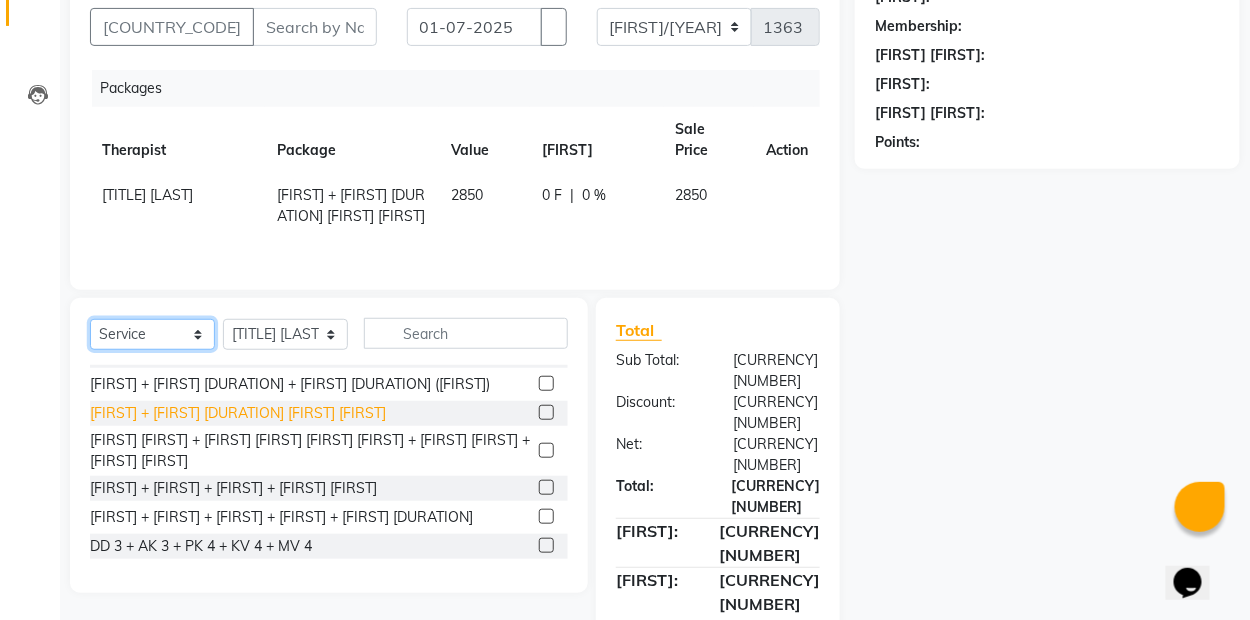 click on "[FIRST] & [FIRST] [FIRST] [FIRST] [FIRST] [FIRST]" at bounding box center (152, 334) 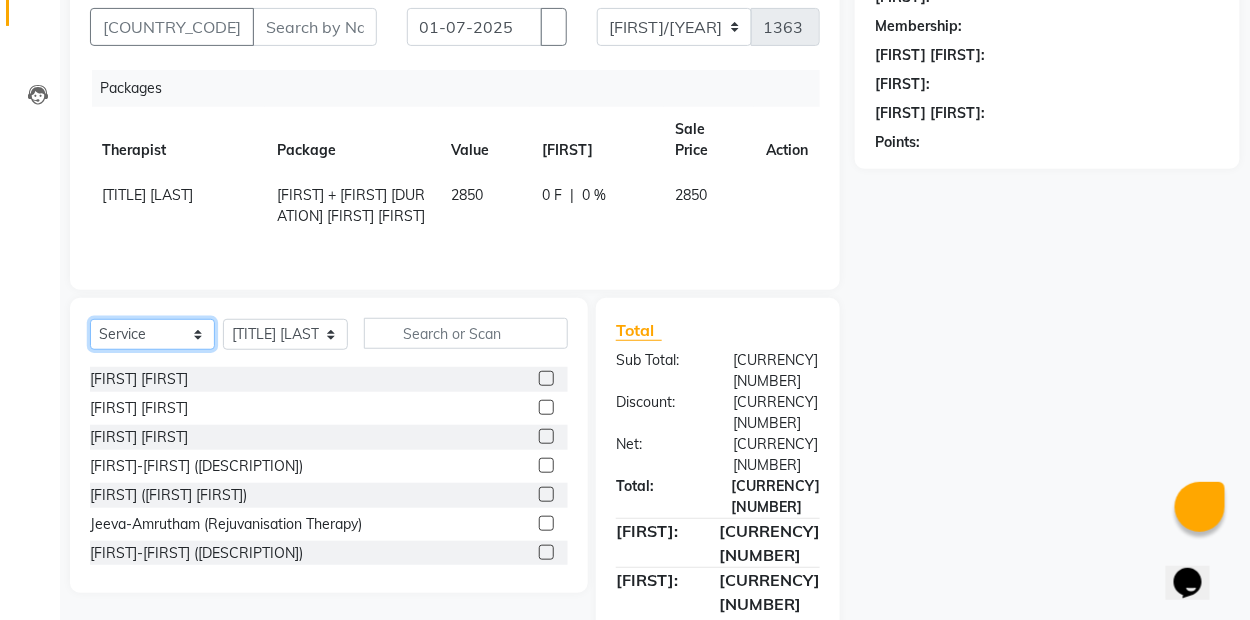click on "[FIRST] & [FIRST] [FIRST] [FIRST] [FIRST] [FIRST]" at bounding box center (152, 334) 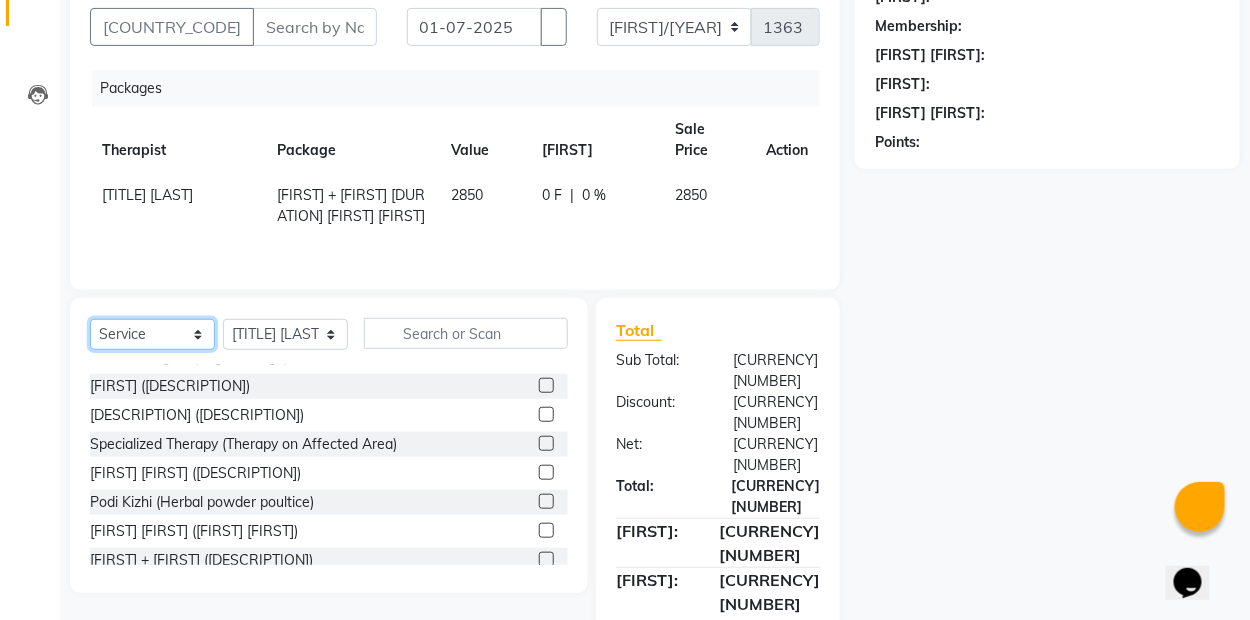 scroll, scrollTop: 0, scrollLeft: 0, axis: both 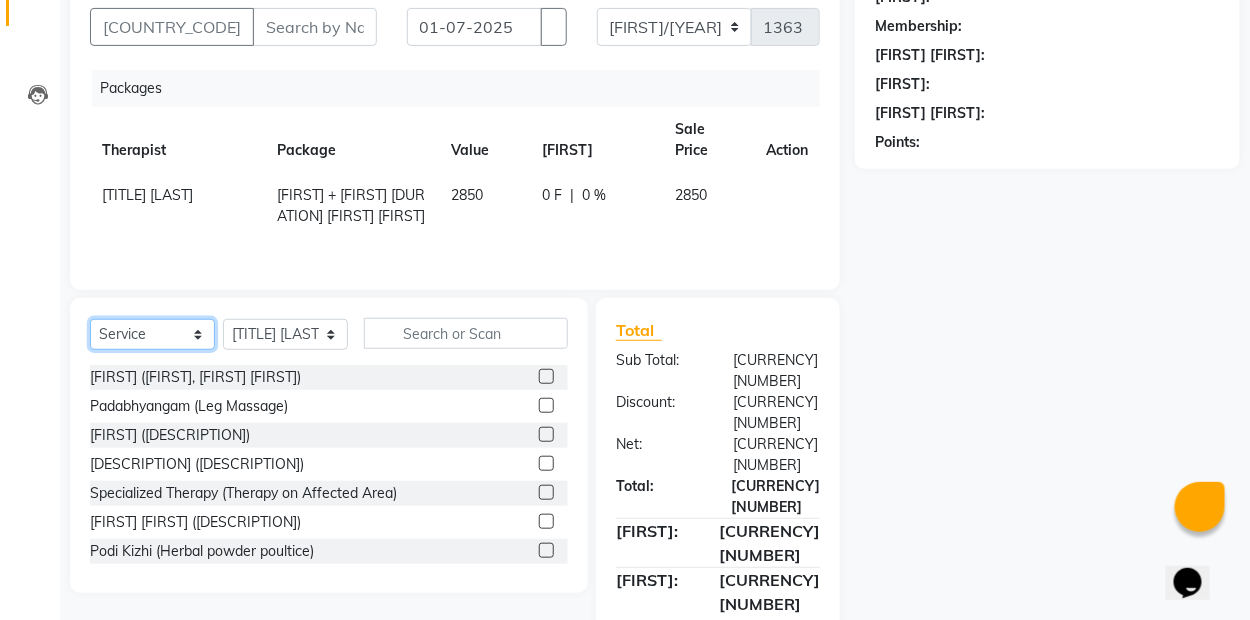click on "[FIRST] & [FIRST] [FIRST] [FIRST] [FIRST] [FIRST]" at bounding box center (152, 334) 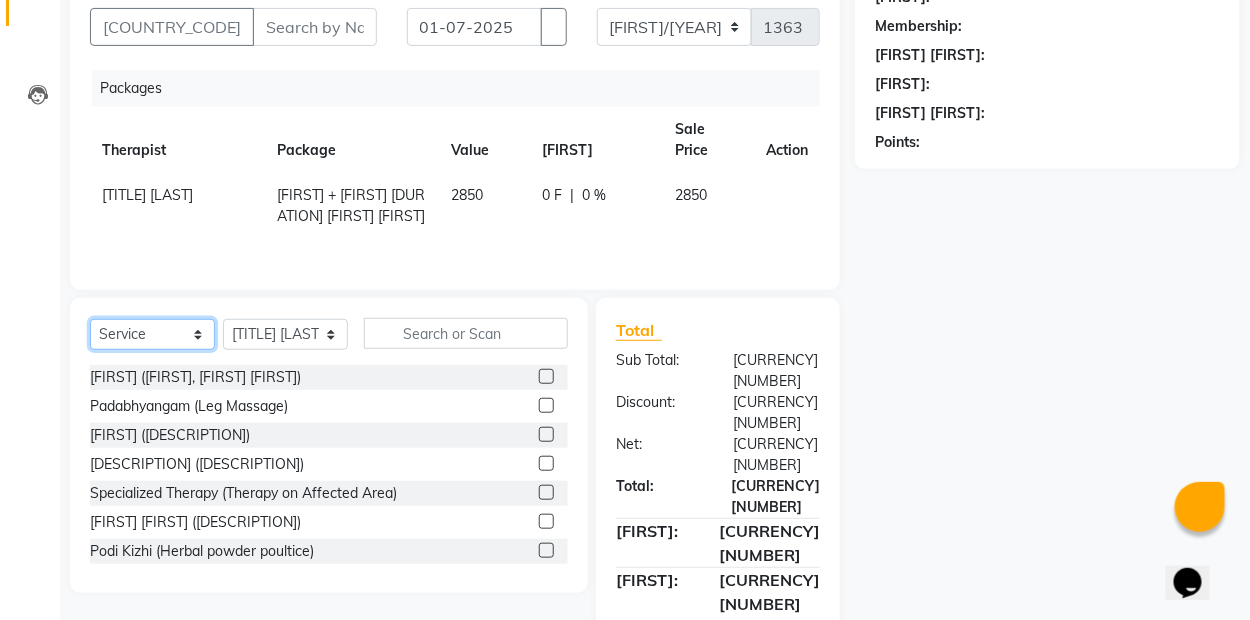 select on "[FIRST]" 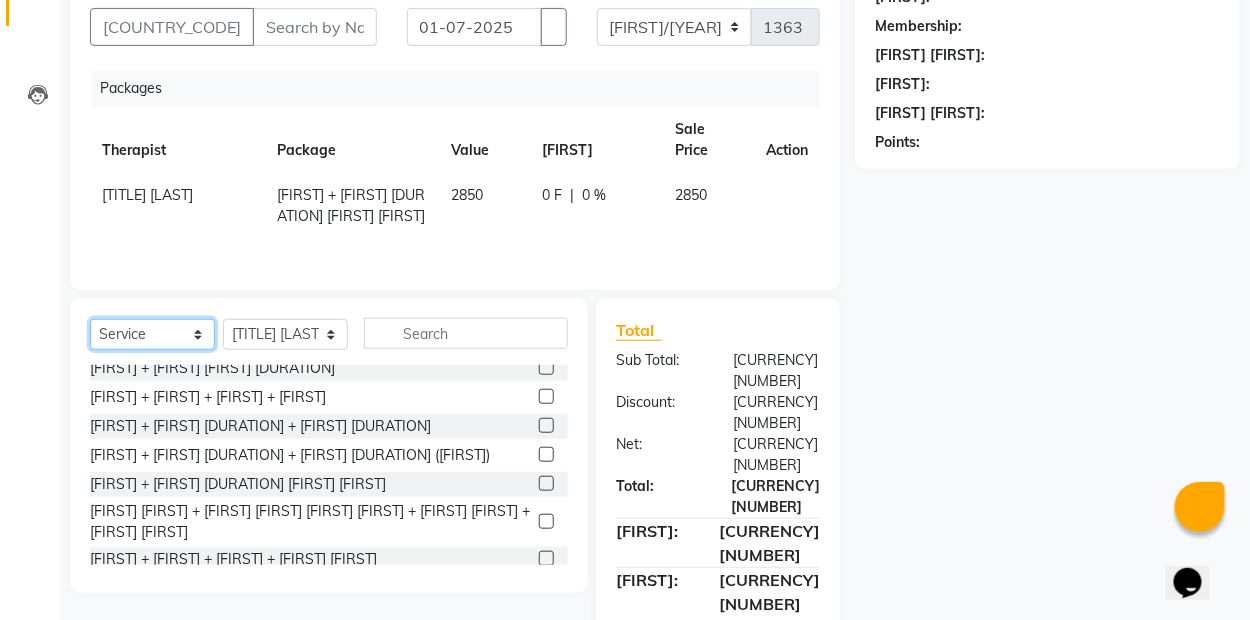 scroll, scrollTop: 1049, scrollLeft: 0, axis: vertical 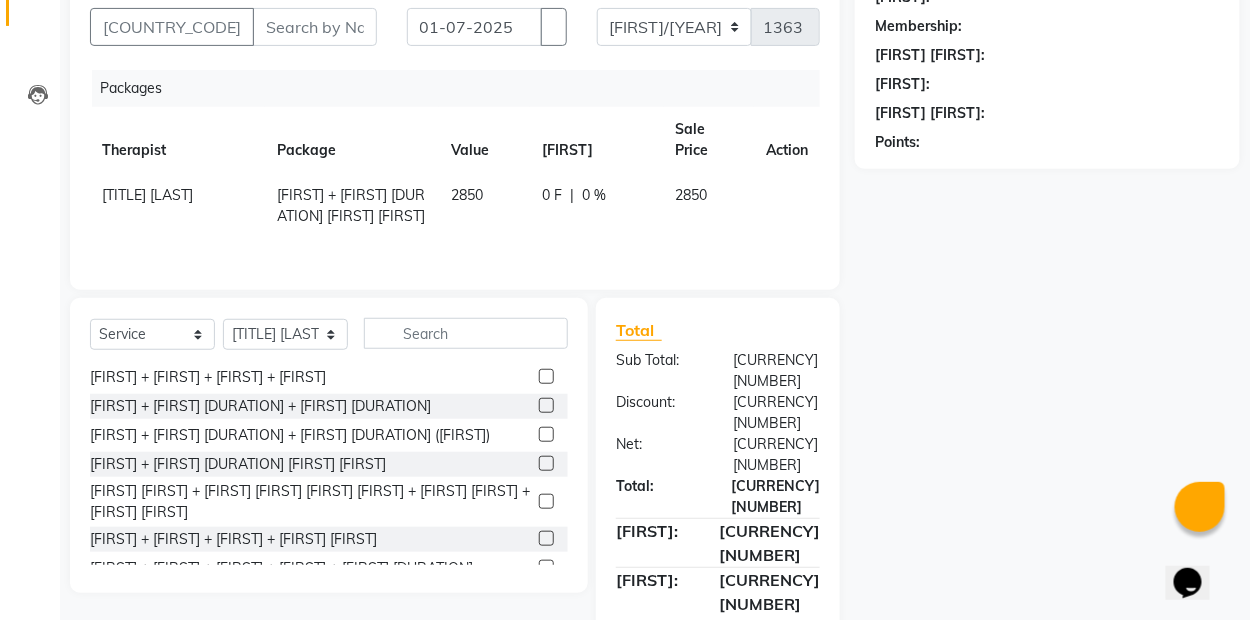 click at bounding box center [546, 434] 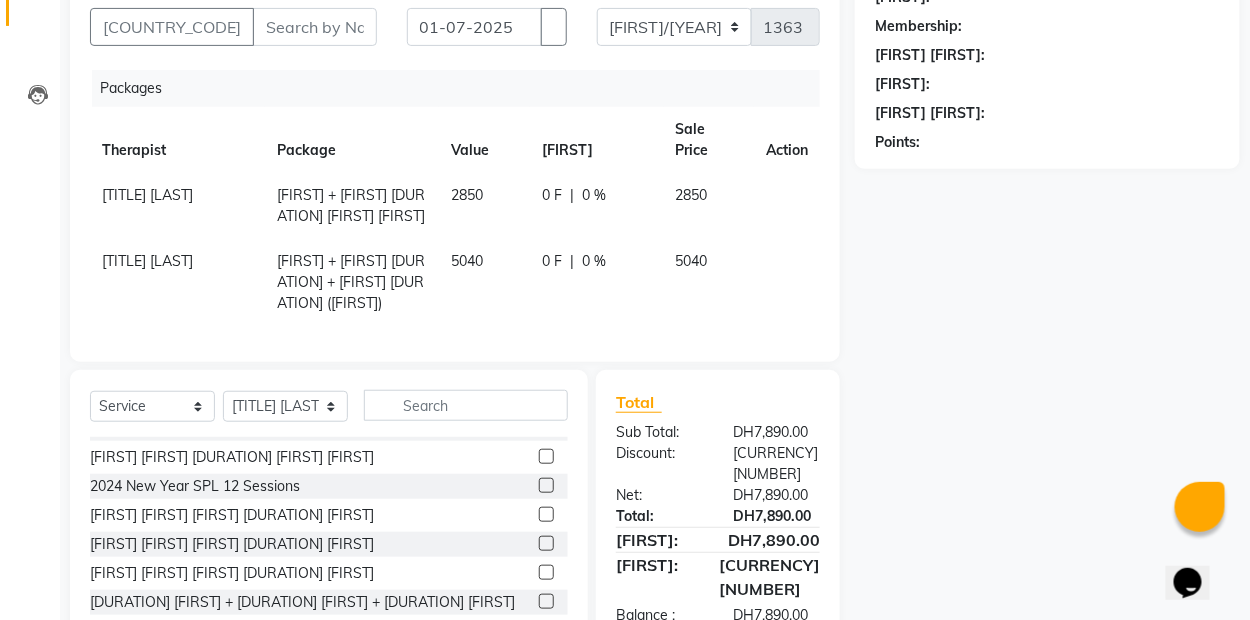scroll, scrollTop: 0, scrollLeft: 0, axis: both 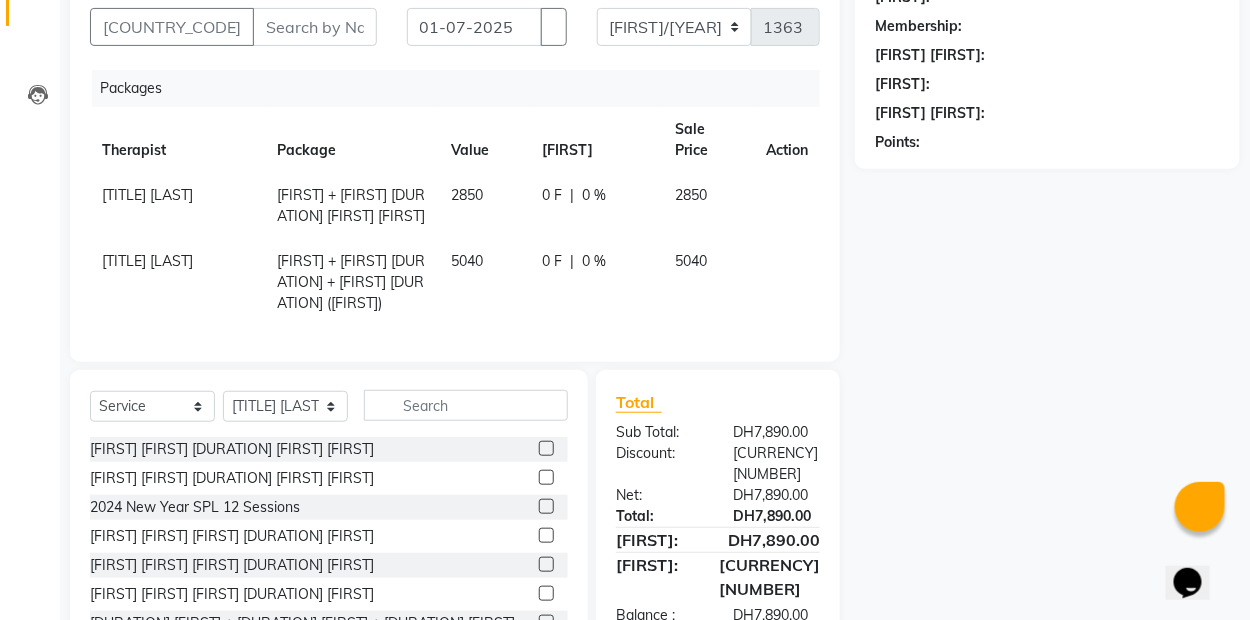 click at bounding box center [774, 185] 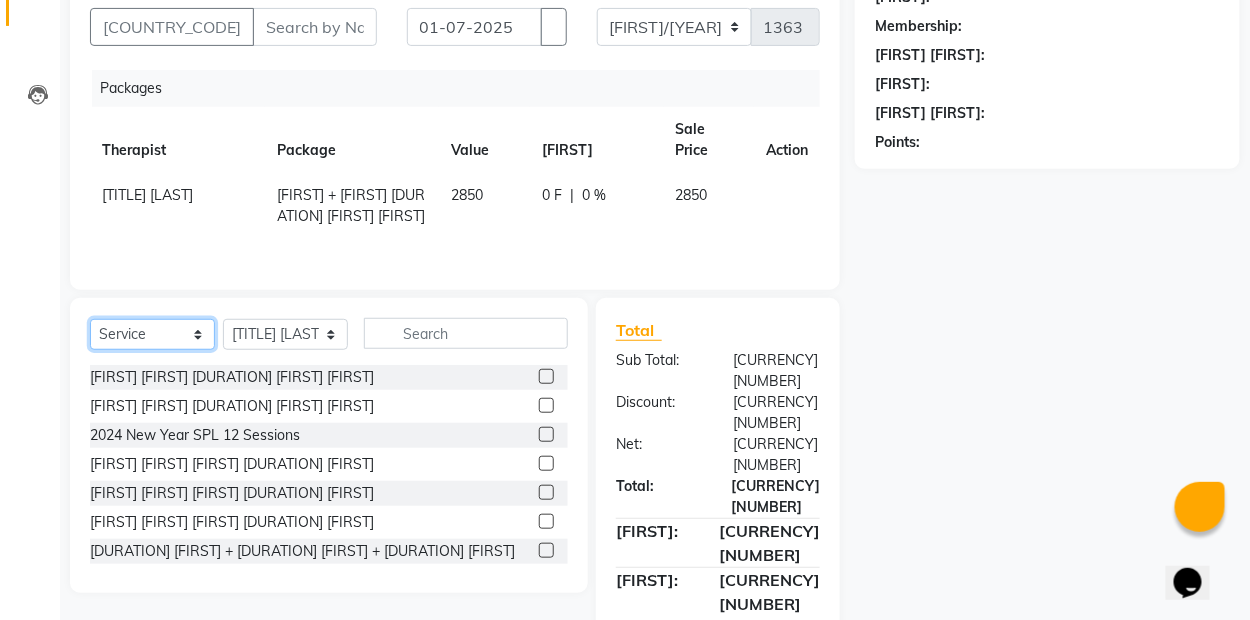 click on "[FIRST] & [FIRST] [FIRST] [FIRST] [FIRST] [FIRST]" at bounding box center (152, 334) 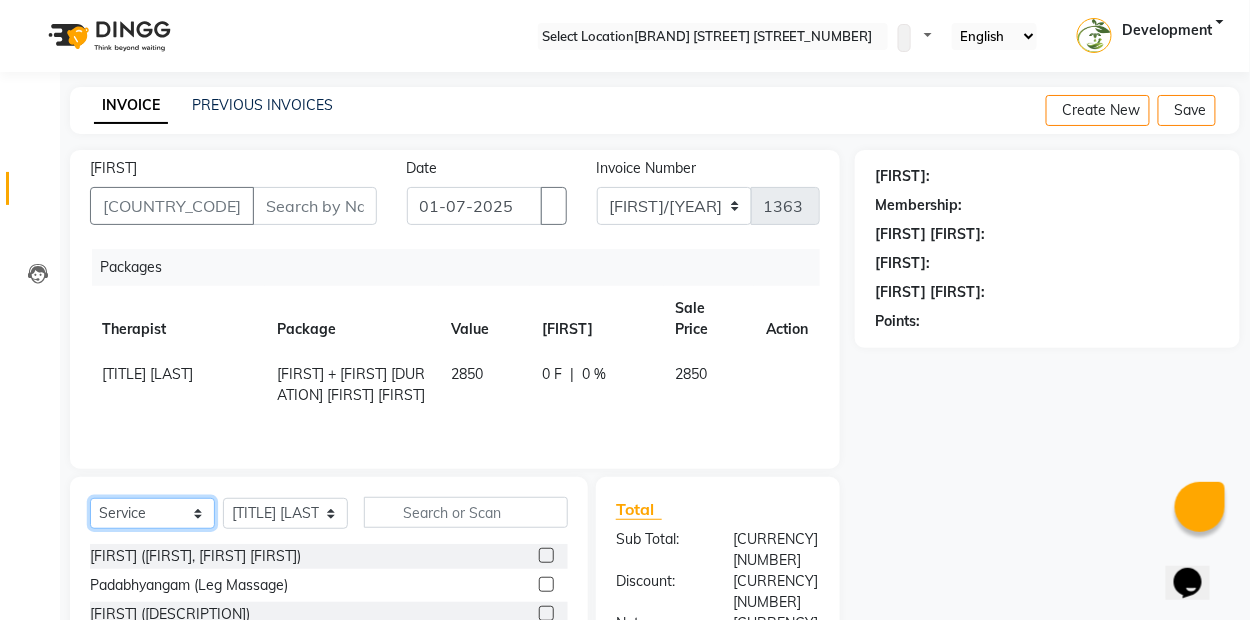 scroll, scrollTop: 179, scrollLeft: 0, axis: vertical 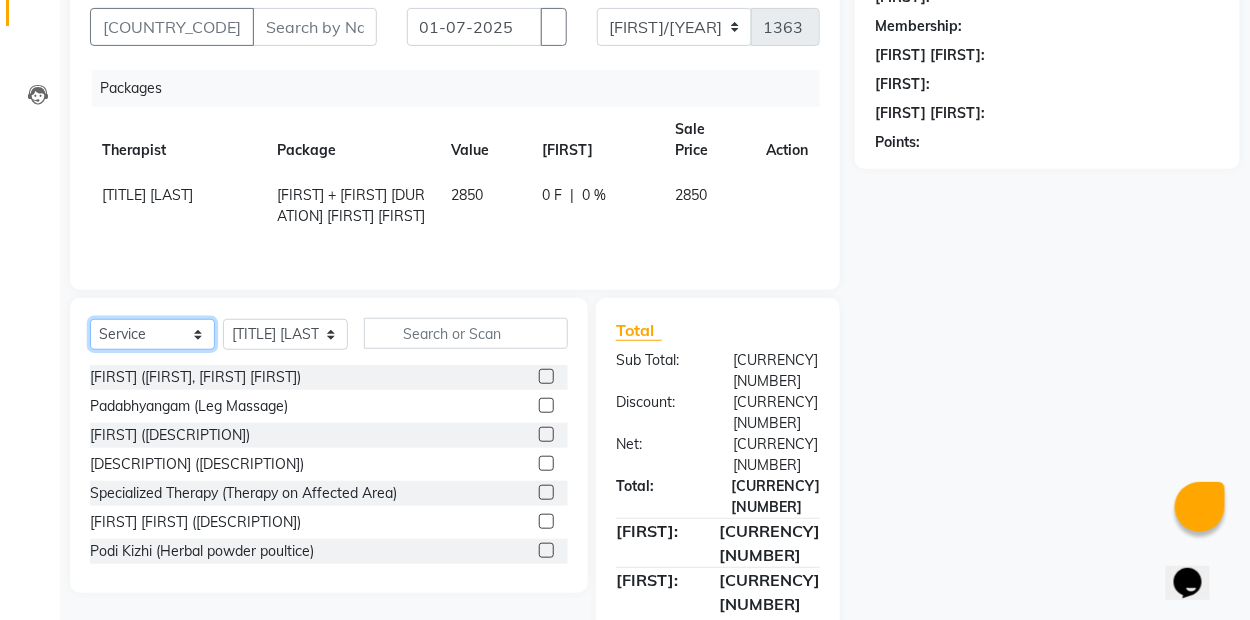click on "[FIRST] & [FIRST] [FIRST] [FIRST] [FIRST] [FIRST]" at bounding box center (152, 334) 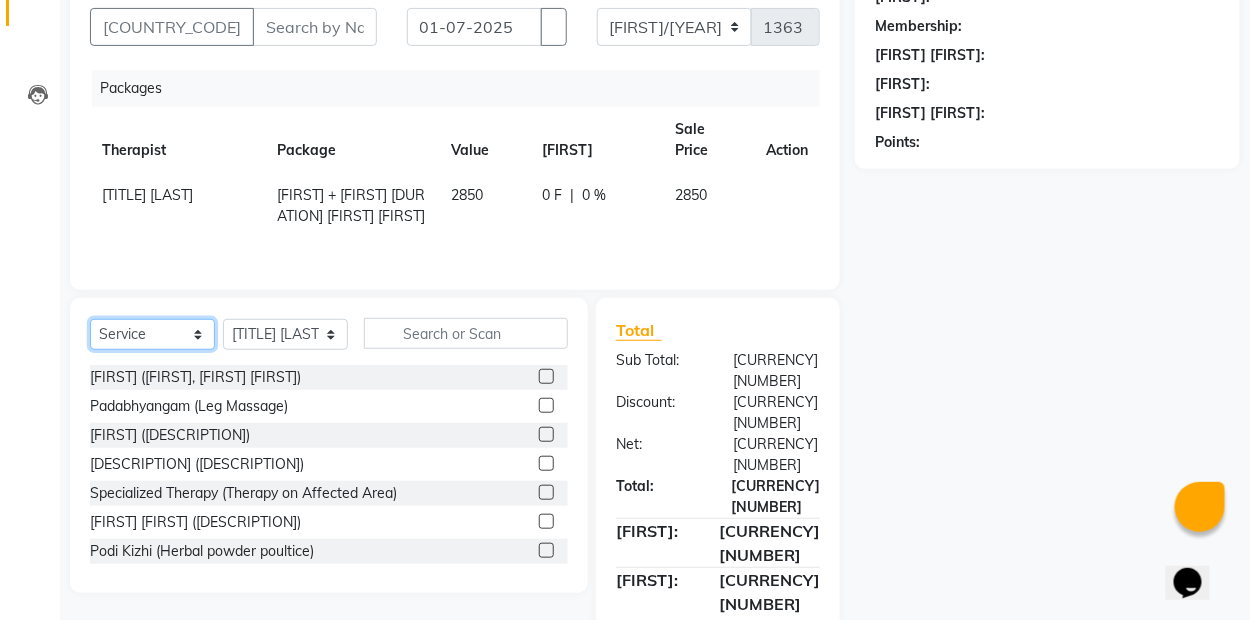 click on "[FIRST] & [FIRST] [FIRST] [FIRST] [FIRST] [FIRST]" at bounding box center [152, 334] 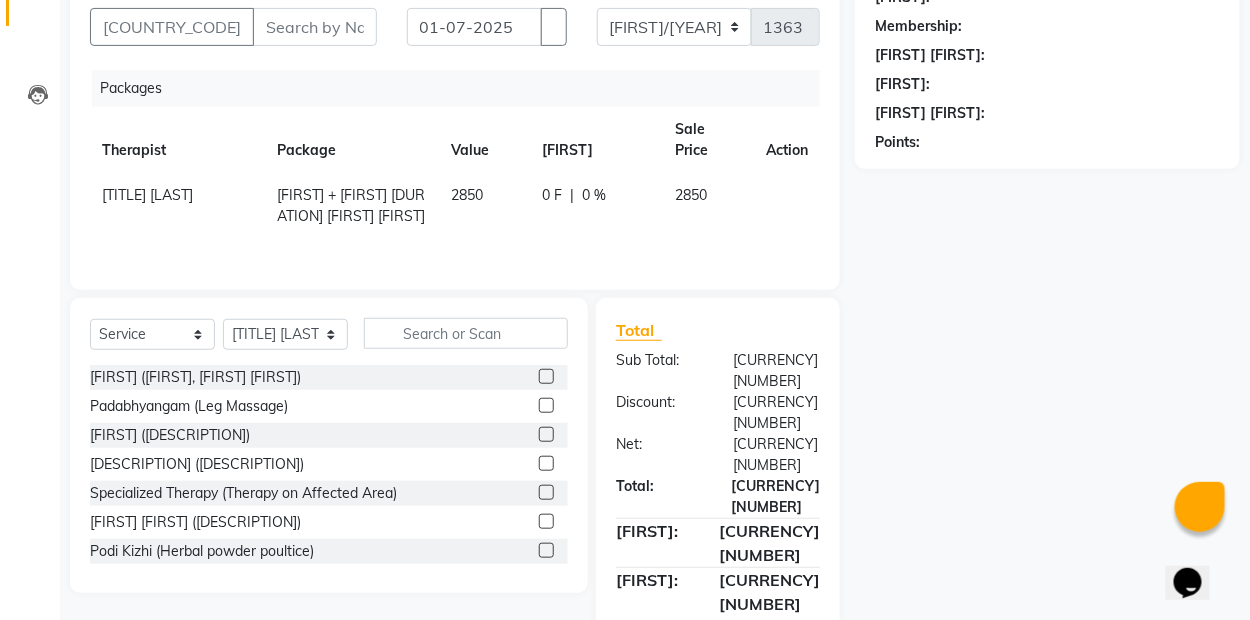 click on "[FIRST]: [FIRST] [FIRST]: [FIRST] [FIRST]: [NUMBER] [FIRST]: [DATE] [FIRST]: [NUMBER]" at bounding box center (1055, 326) 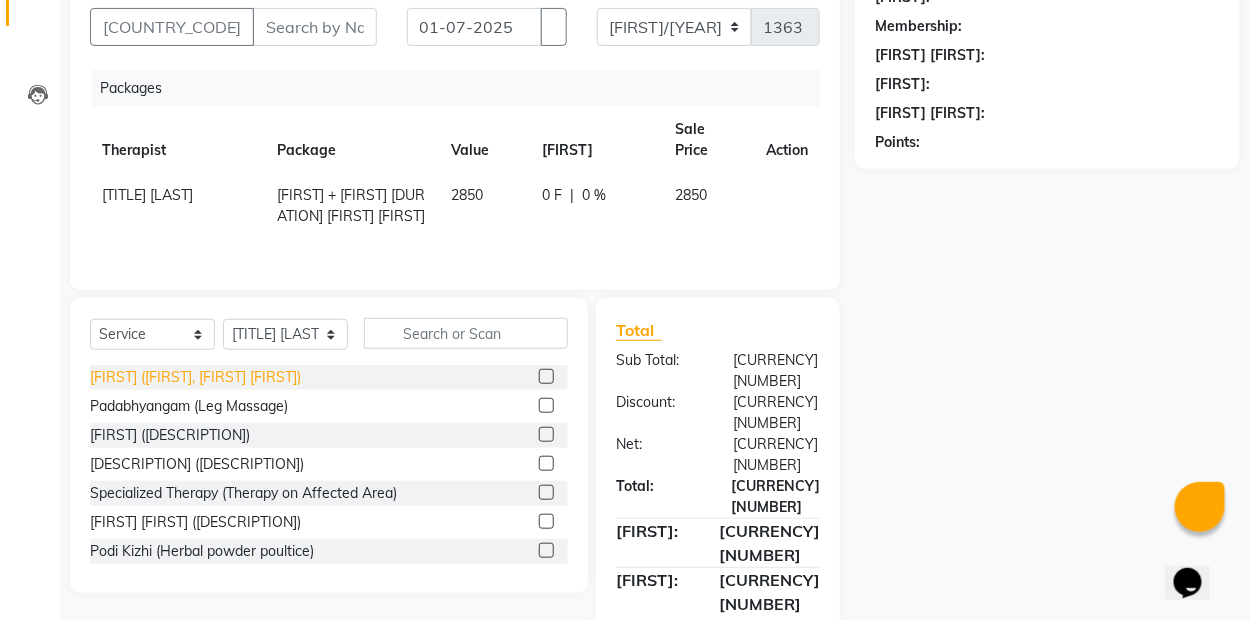 scroll, scrollTop: 0, scrollLeft: 0, axis: both 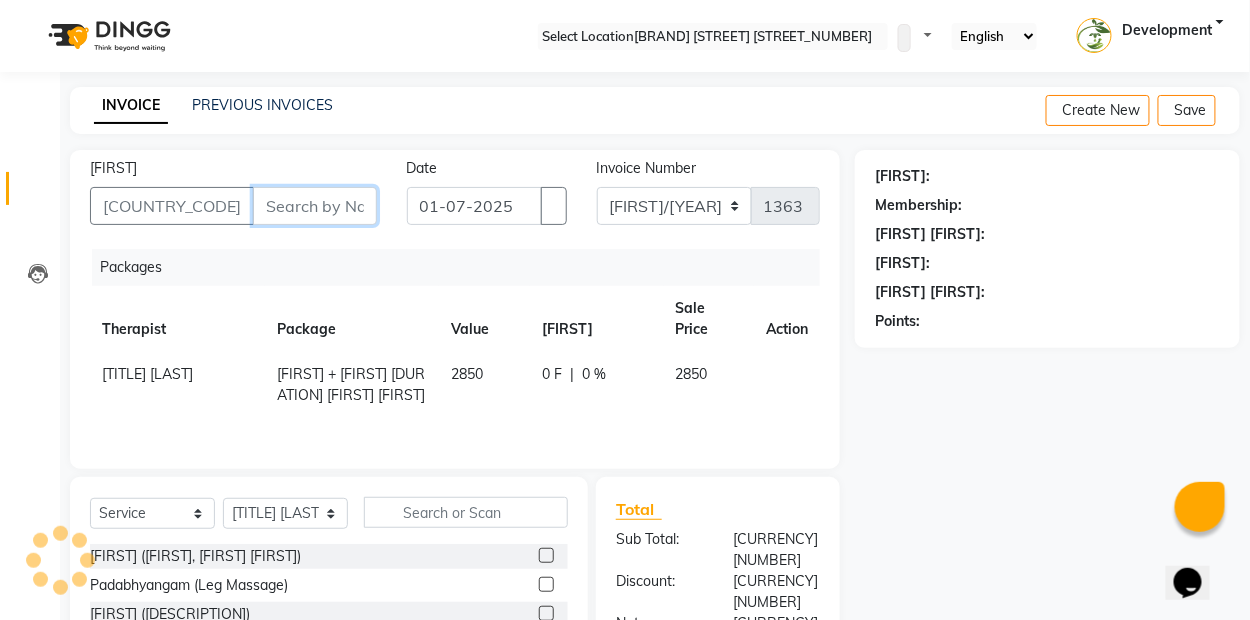 click on "[FIRST]" at bounding box center [315, 206] 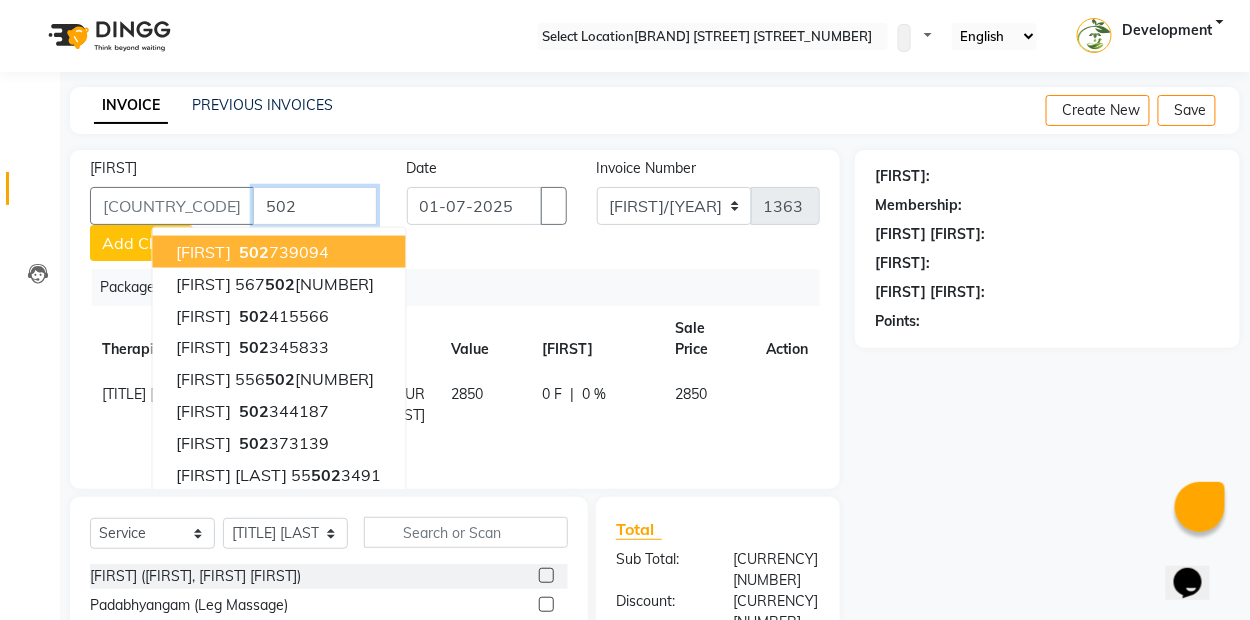 click on "502" at bounding box center (255, 252) 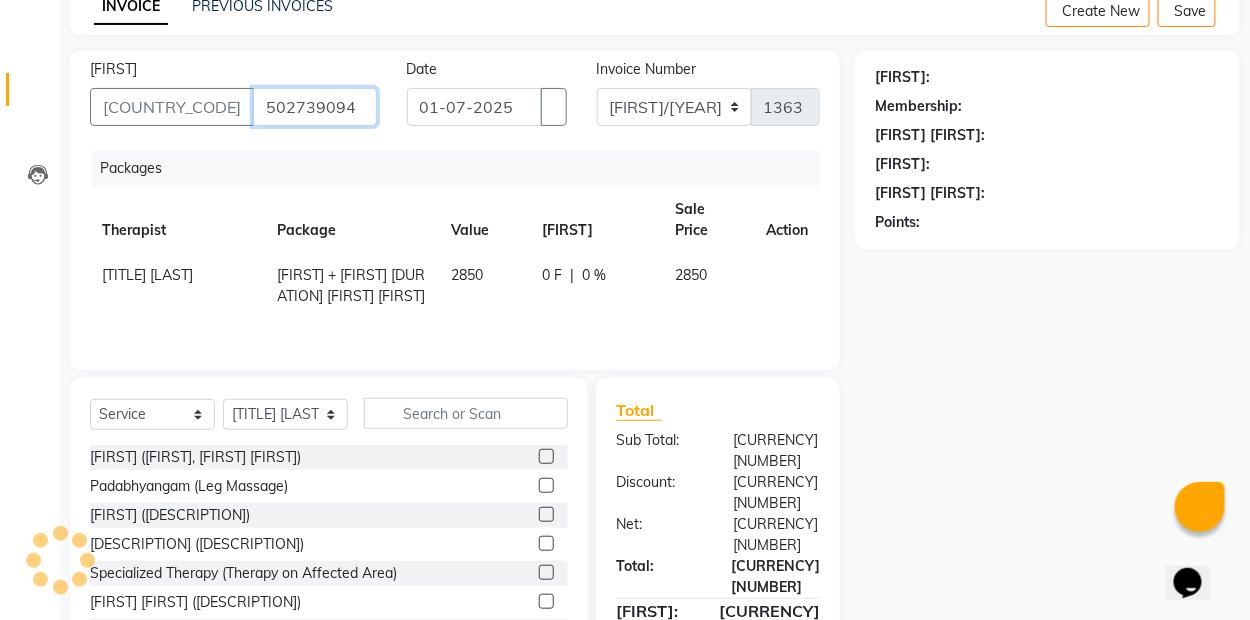 type on "502739094" 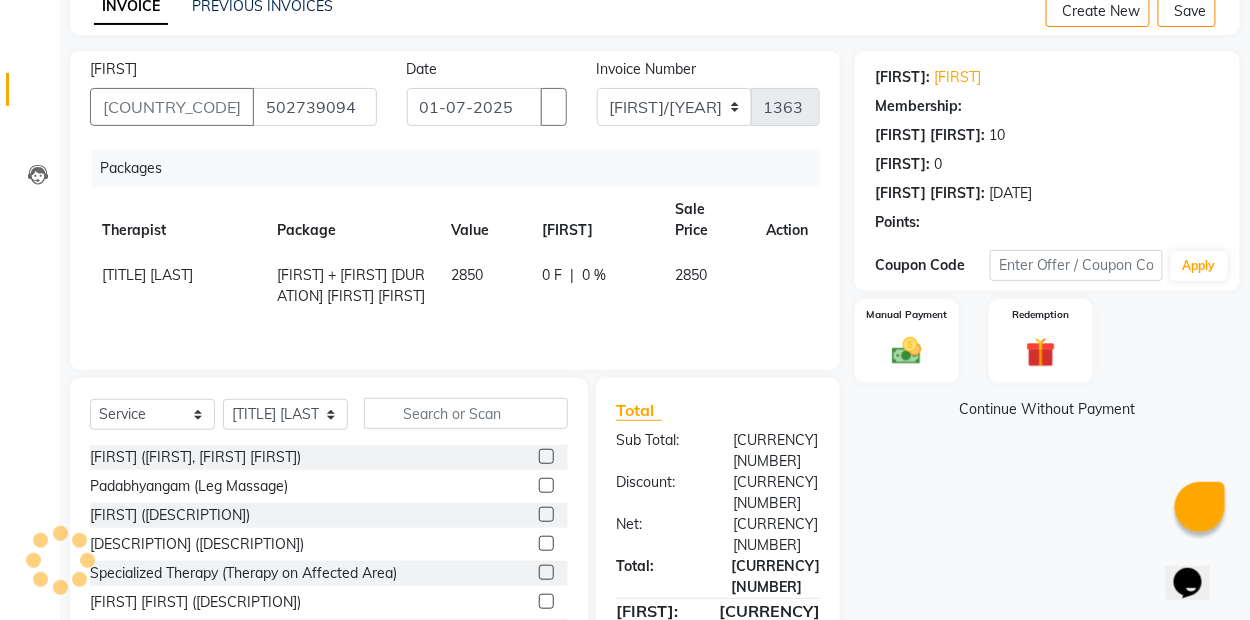 scroll, scrollTop: 179, scrollLeft: 0, axis: vertical 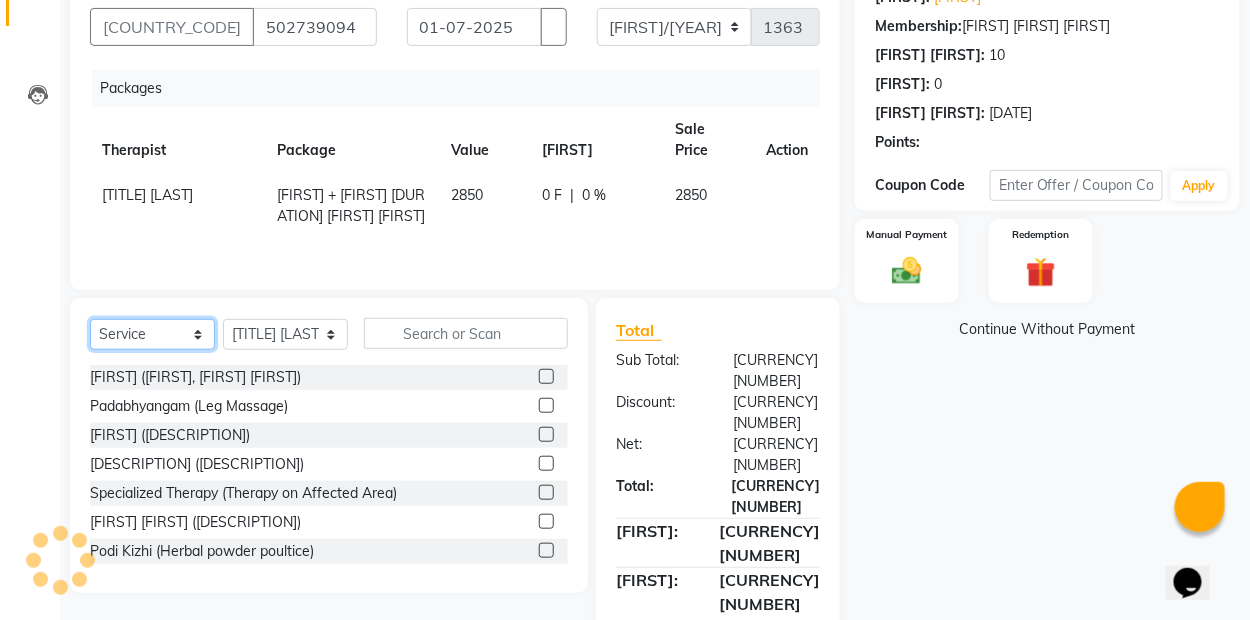 click on "[FIRST] & [FIRST] [FIRST] [FIRST] [FIRST] [FIRST]" at bounding box center (152, 334) 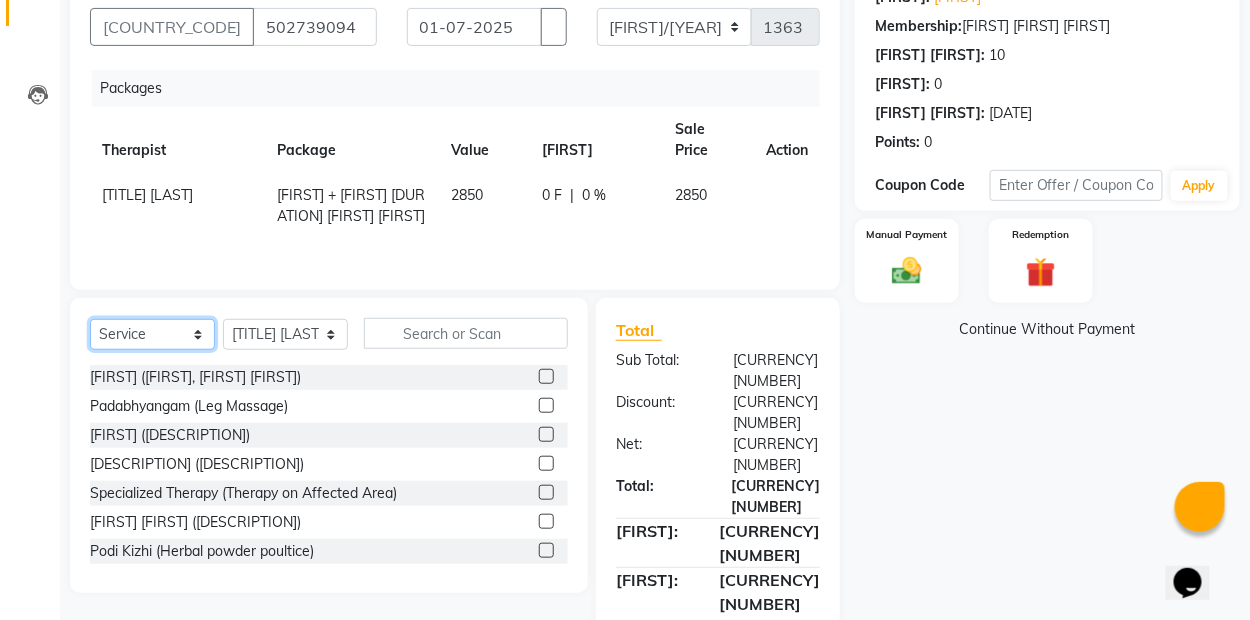 click on "[FIRST] & [FIRST] [FIRST] [FIRST] [FIRST] [FIRST]" at bounding box center (152, 334) 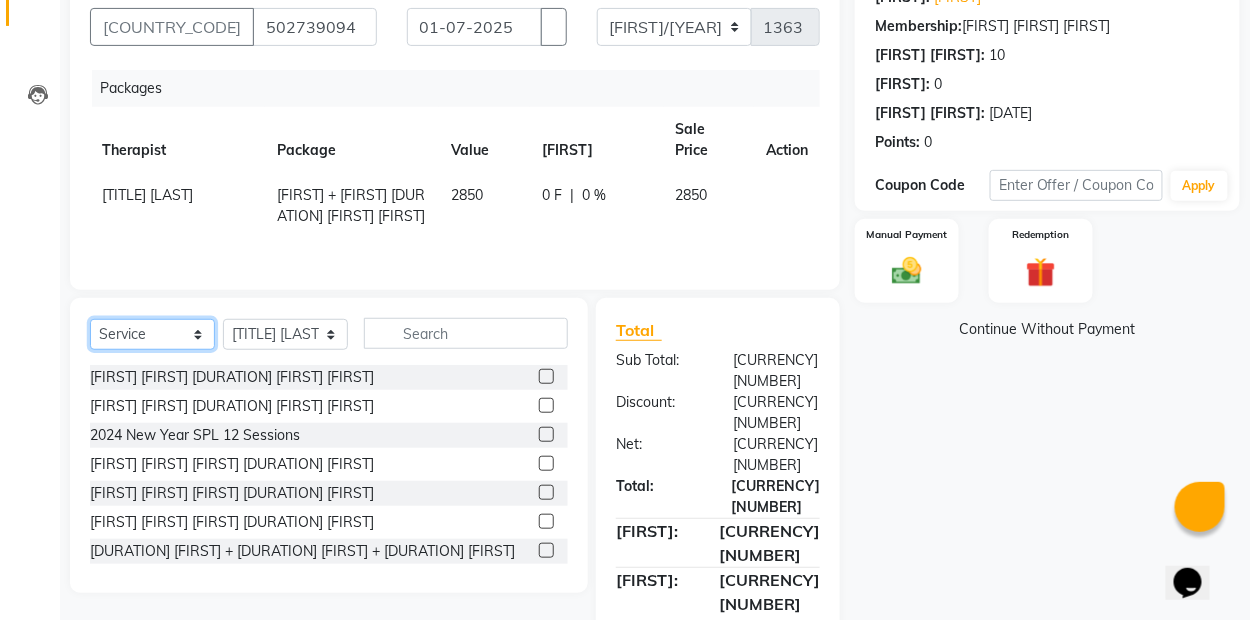 click on "[FIRST] & [FIRST] [FIRST] [FIRST] [FIRST] [FIRST]" at bounding box center (152, 334) 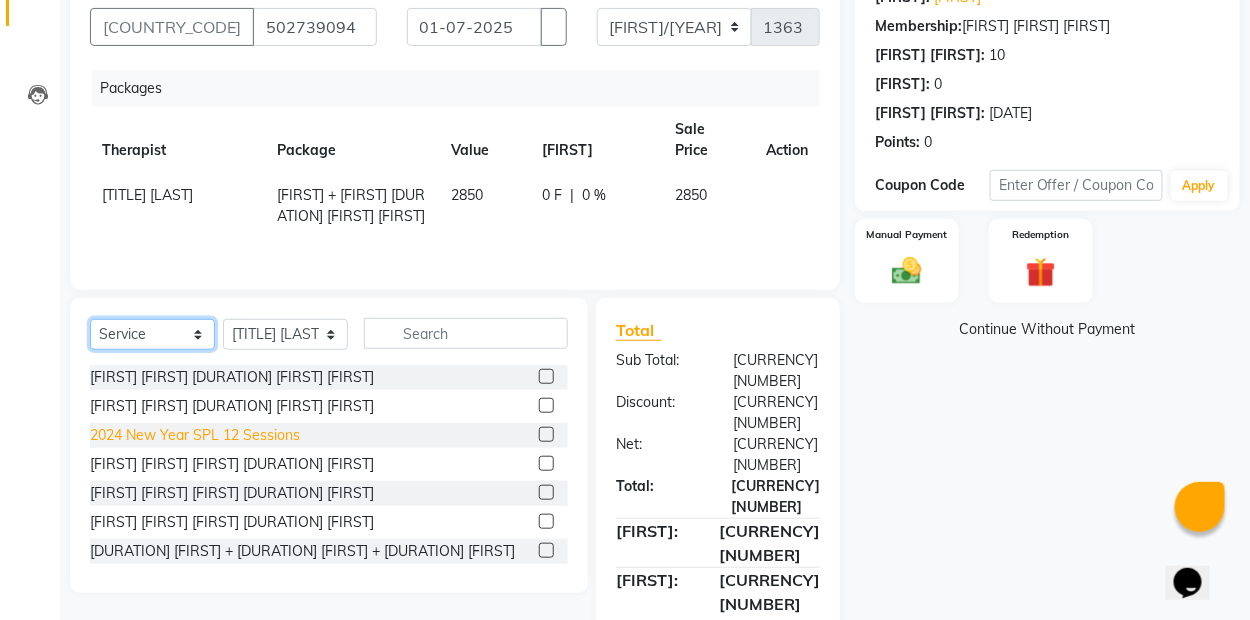 click on "[FIRST] & [FIRST] [FIRST] [FIRST] [FIRST] [FIRST]" at bounding box center (152, 334) 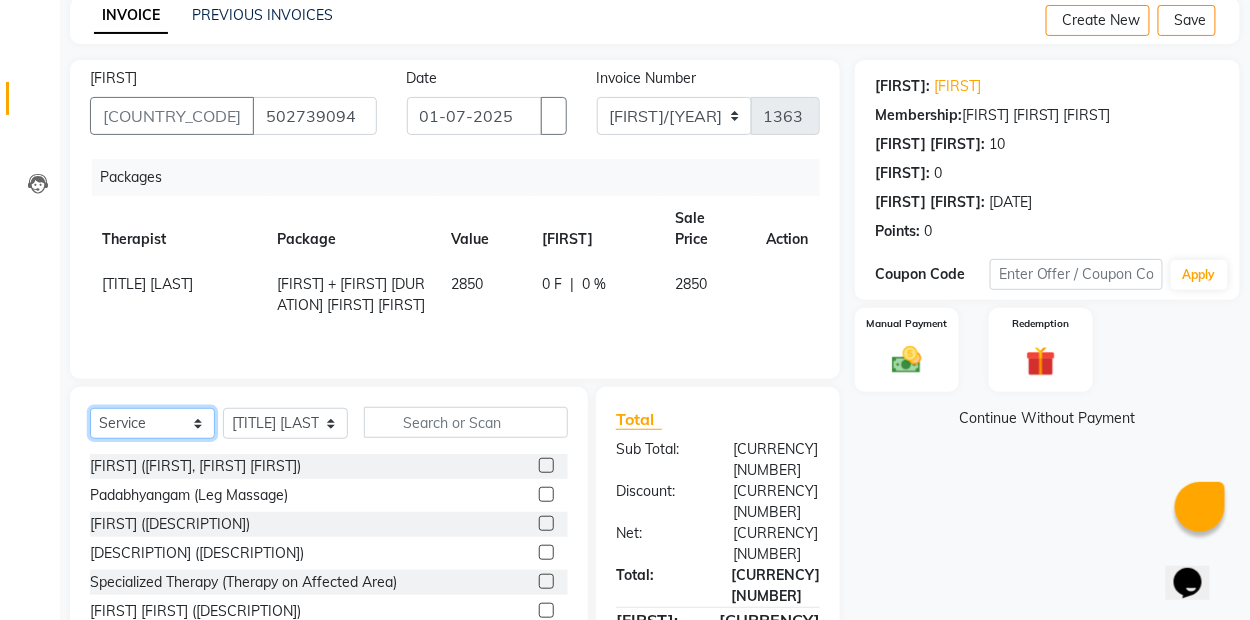 scroll, scrollTop: 179, scrollLeft: 0, axis: vertical 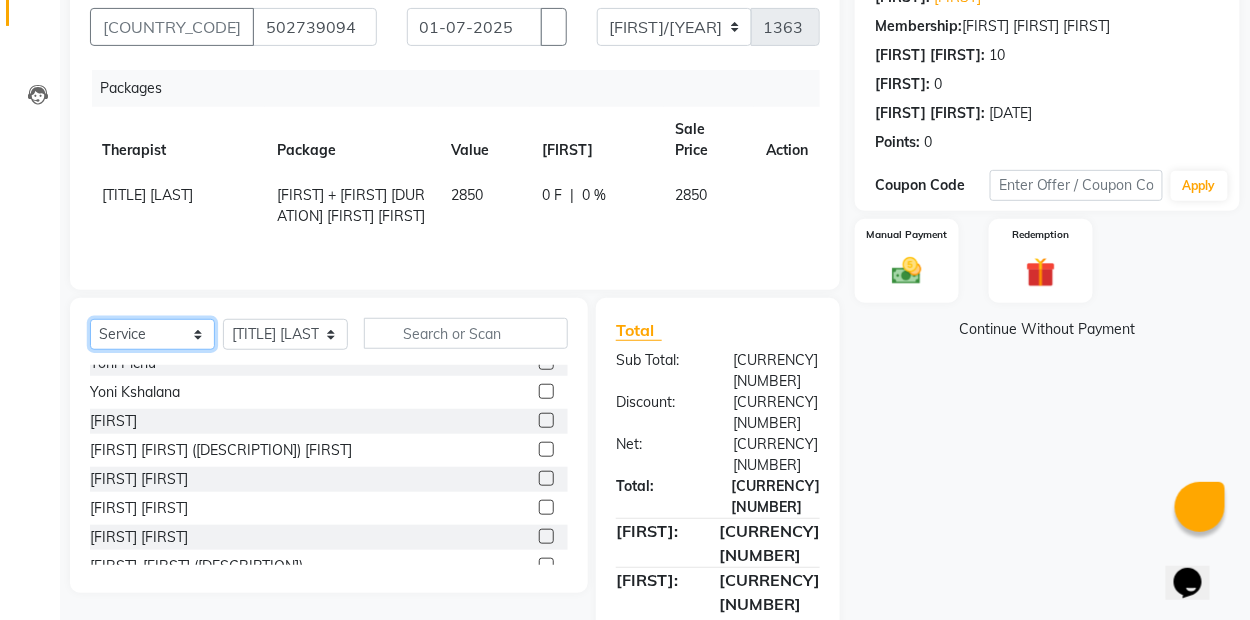 click on "[FIRST] & [FIRST] [FIRST] [FIRST] [FIRST] [FIRST]" at bounding box center [152, 334] 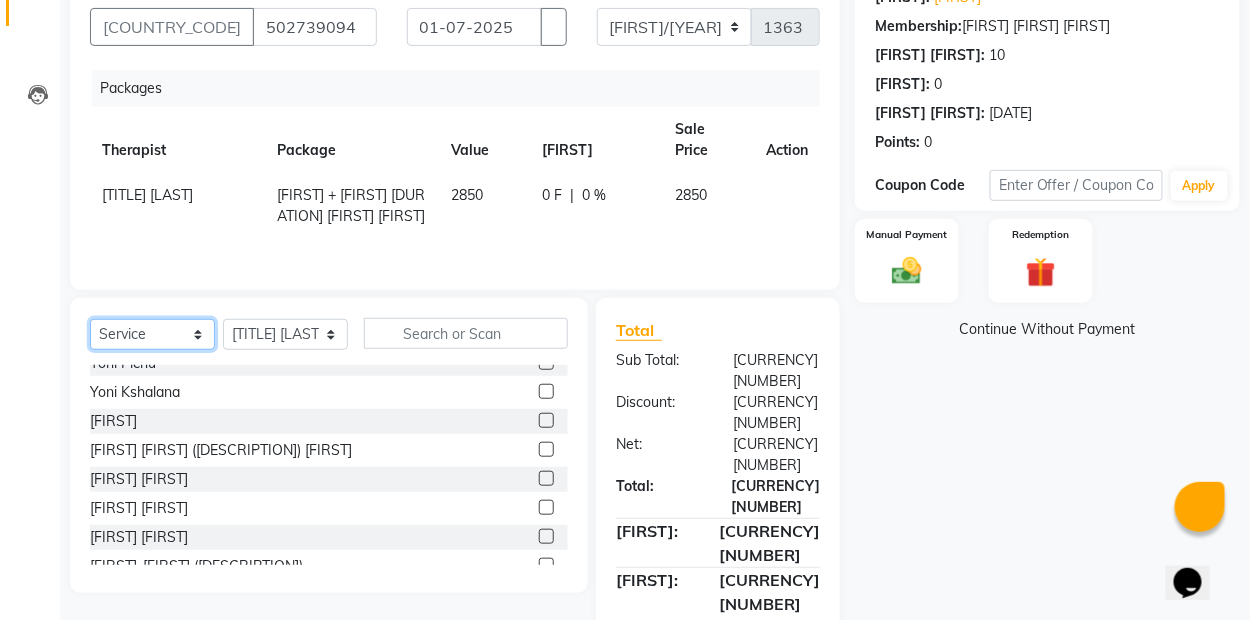 select on "[FIRST]" 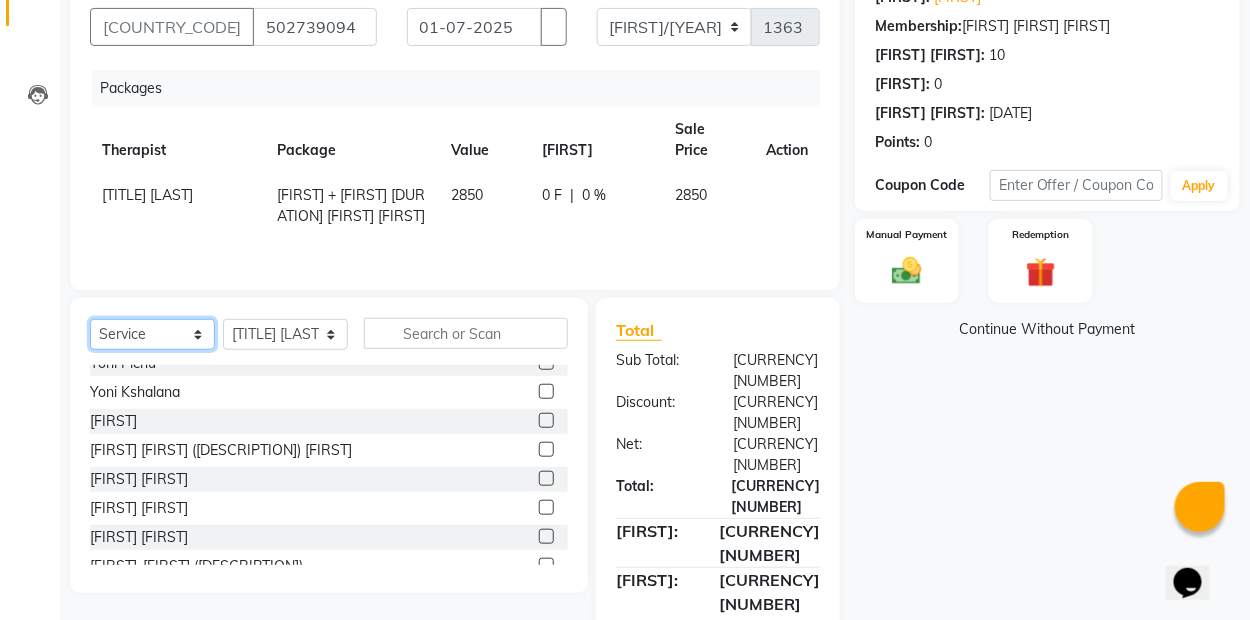 click on "[FIRST] & [FIRST] [FIRST] [FIRST] [FIRST] [FIRST]" at bounding box center [152, 334] 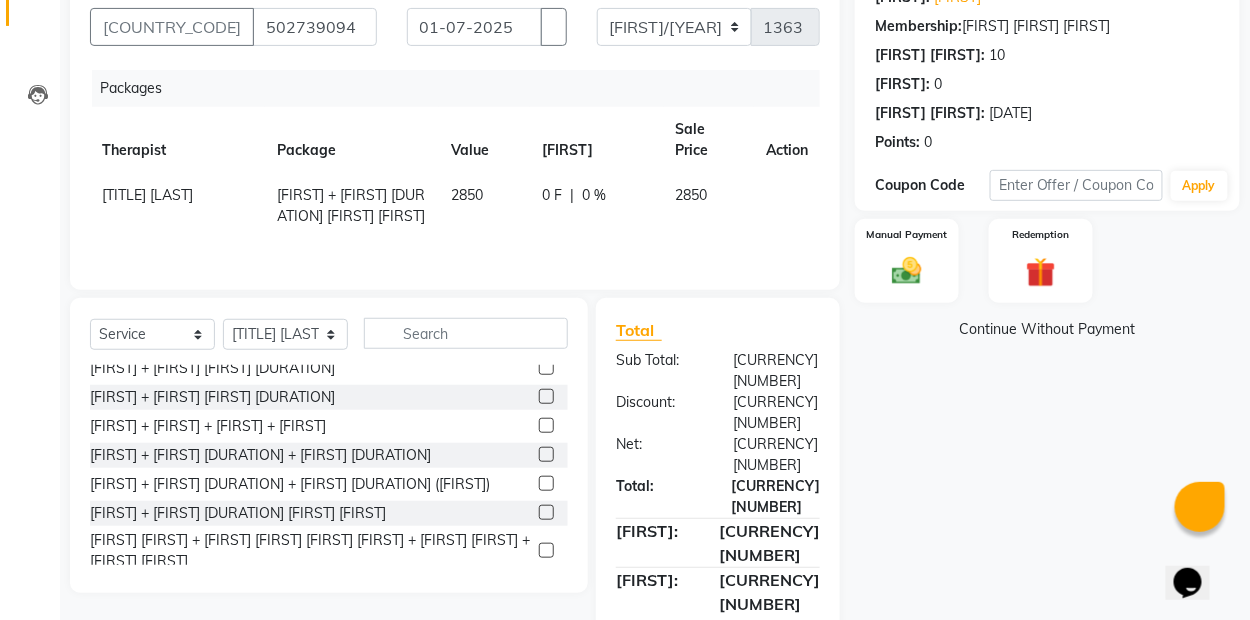 click on "[FIRST]: [FIRST] [FIRST]: [FIRST] [FIRST] [FIRST]: [NUMBER] [FIRST]: [DATE] [FIRST]: [NUMBER] [FIRST] [FIRST] [FIRST] [FIRST] [FIRST] [FIRST]" at bounding box center (1055, 326) 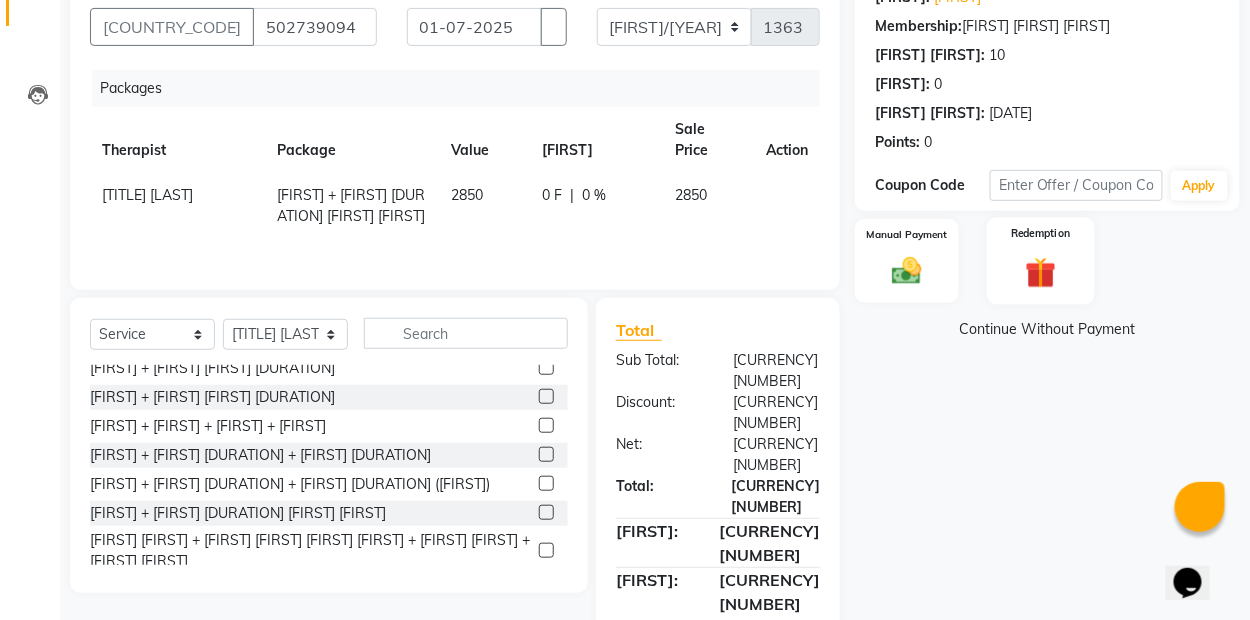 click on "Redemption" at bounding box center [906, 234] 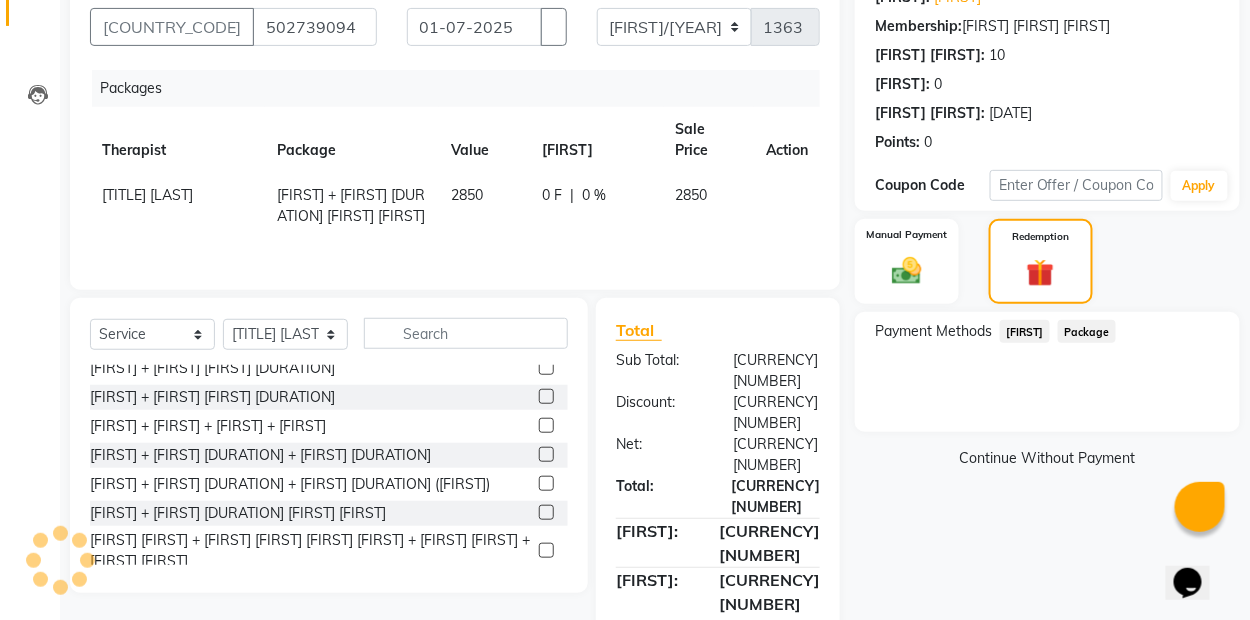 click on "Package" at bounding box center (1025, 331) 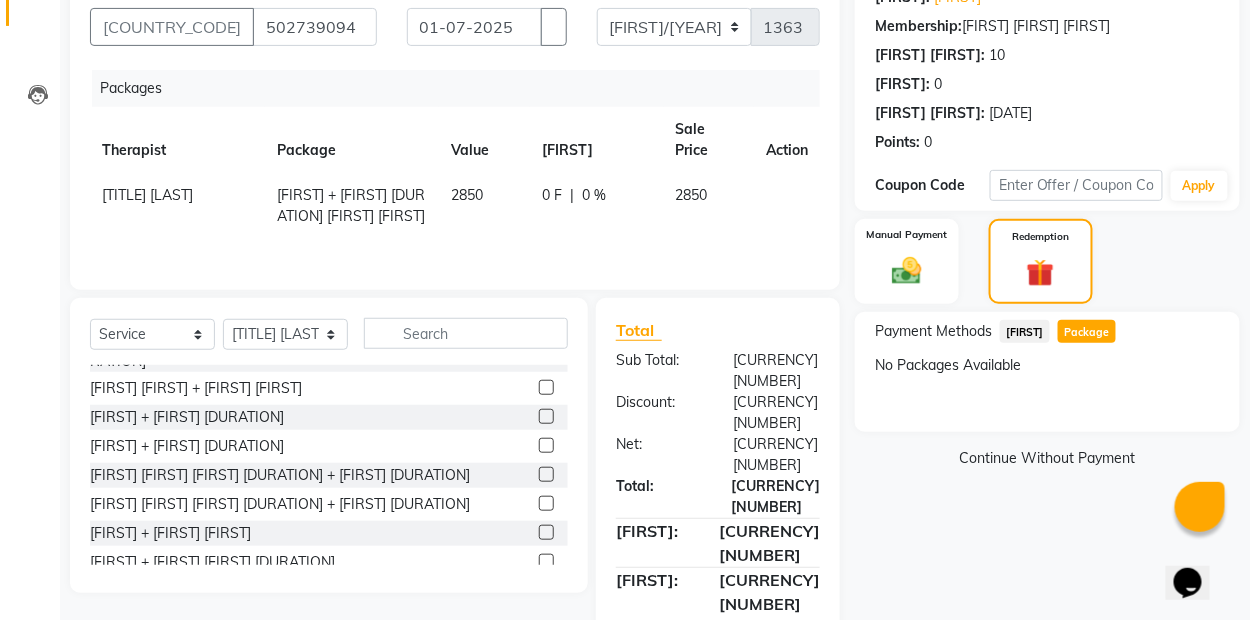 scroll, scrollTop: 800, scrollLeft: 0, axis: vertical 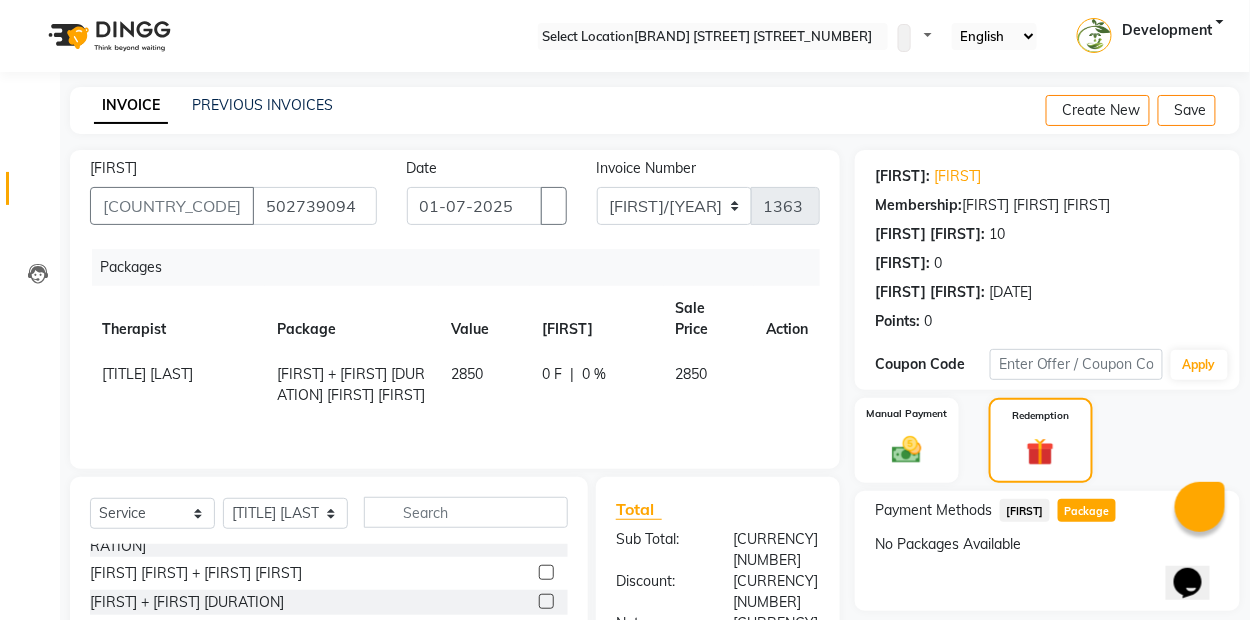 click at bounding box center [774, 364] 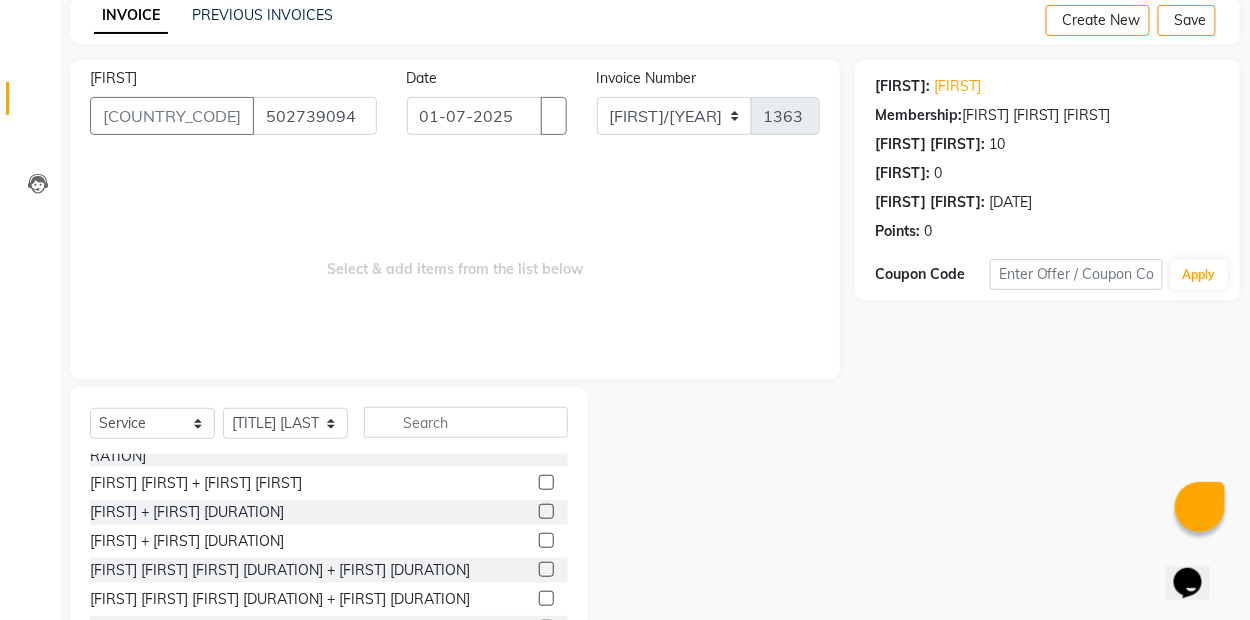scroll, scrollTop: 179, scrollLeft: 0, axis: vertical 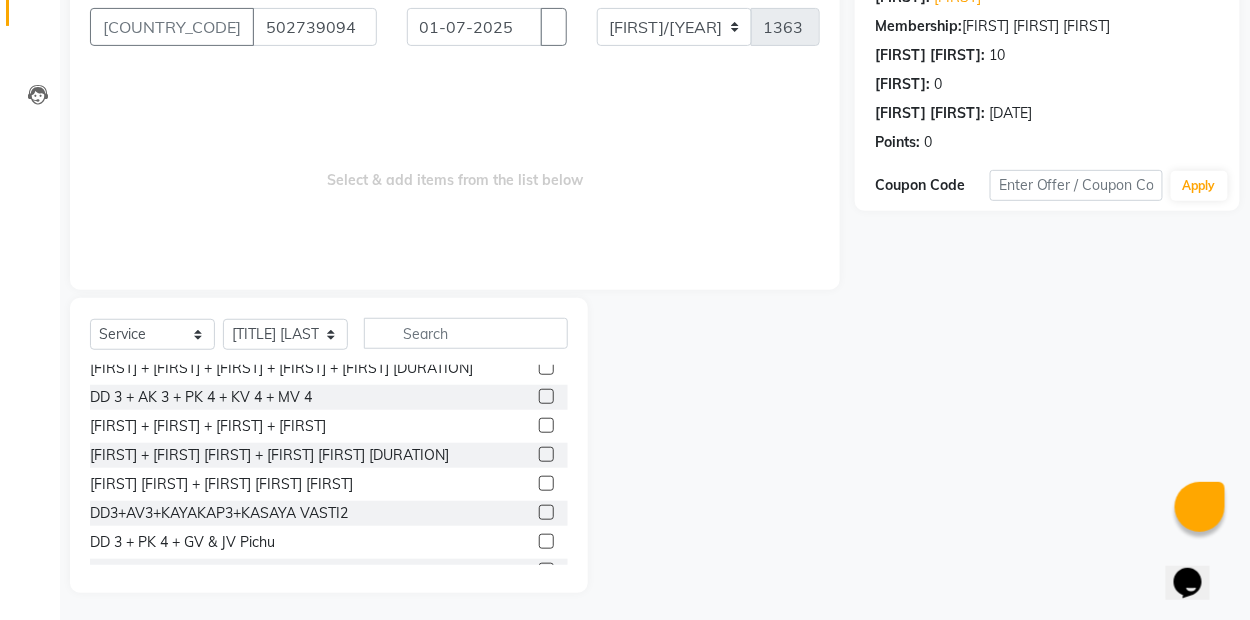 click at bounding box center (546, 599) 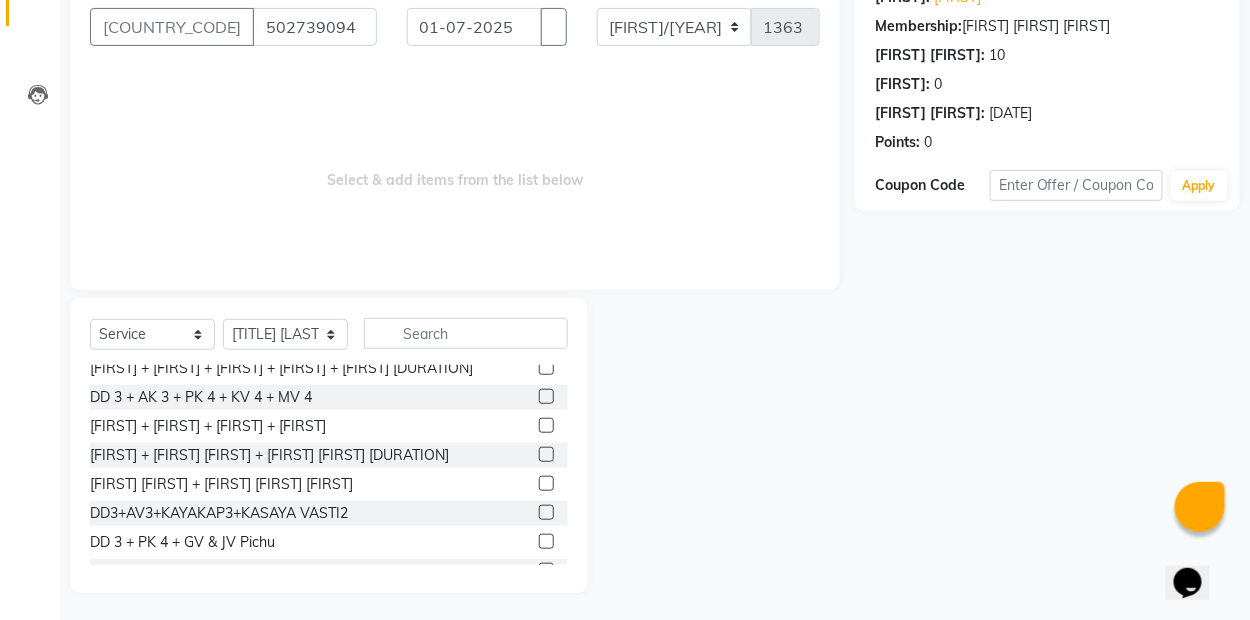 click at bounding box center [545, 600] 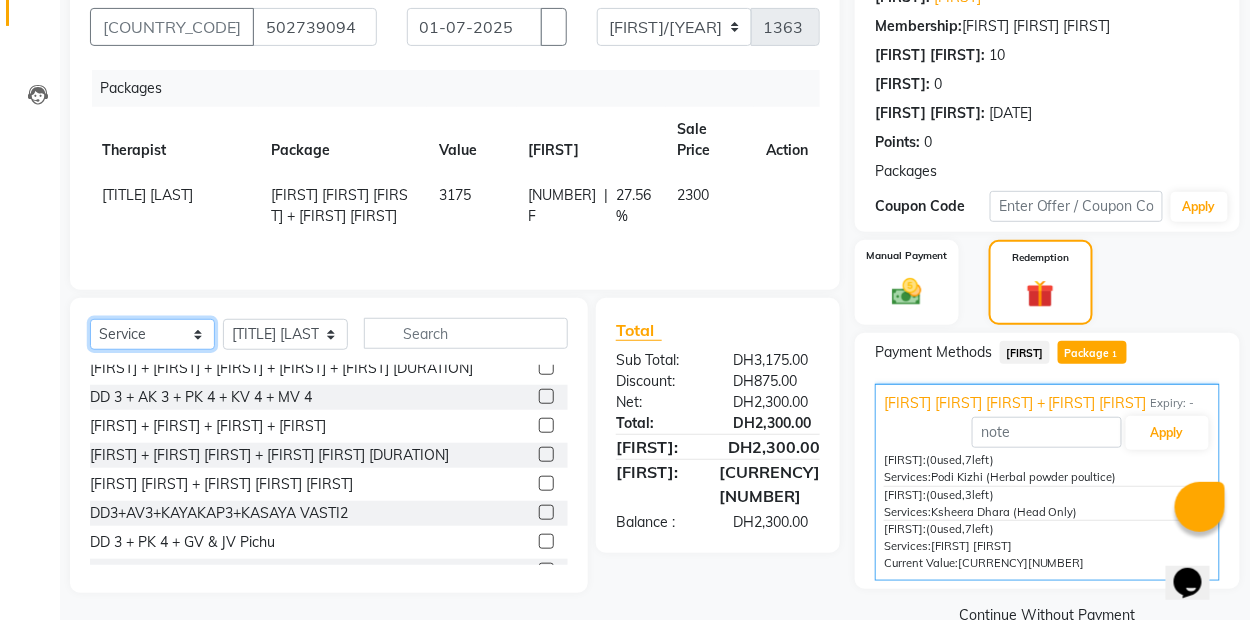 click on "[FIRST] & [FIRST] [FIRST] [FIRST] [FIRST] [FIRST]" at bounding box center (152, 334) 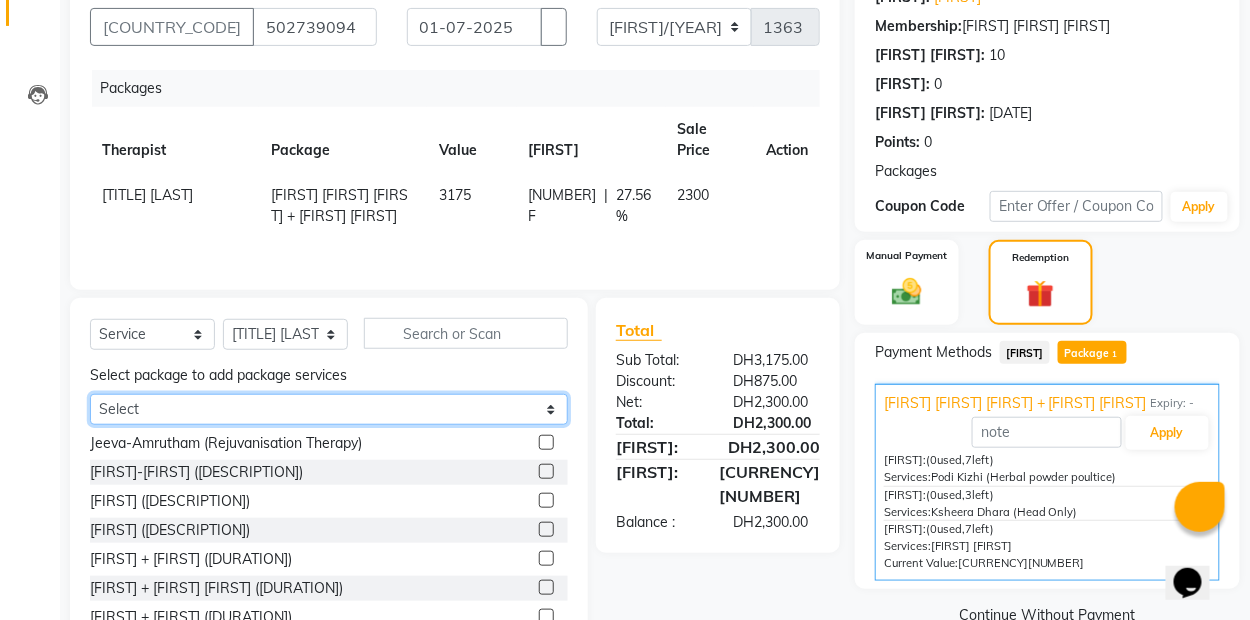 click on "[FIRST] [FIRST] [FIRST] + [FIRST] [FIRST]" at bounding box center (329, 409) 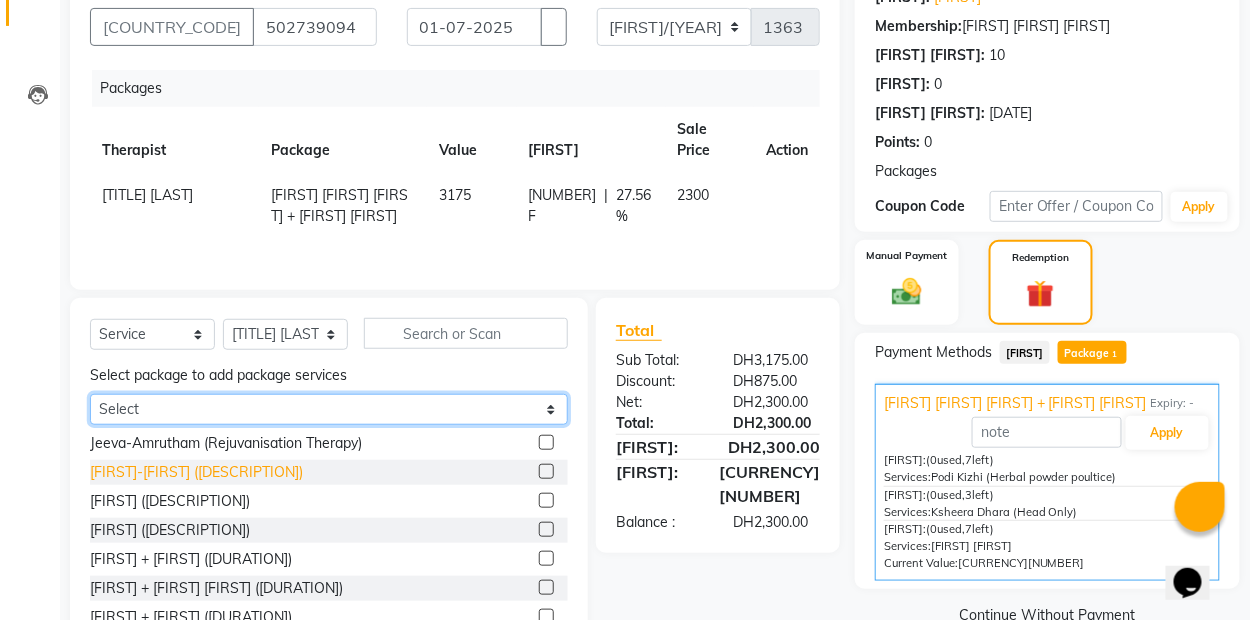 select on "1: Object" 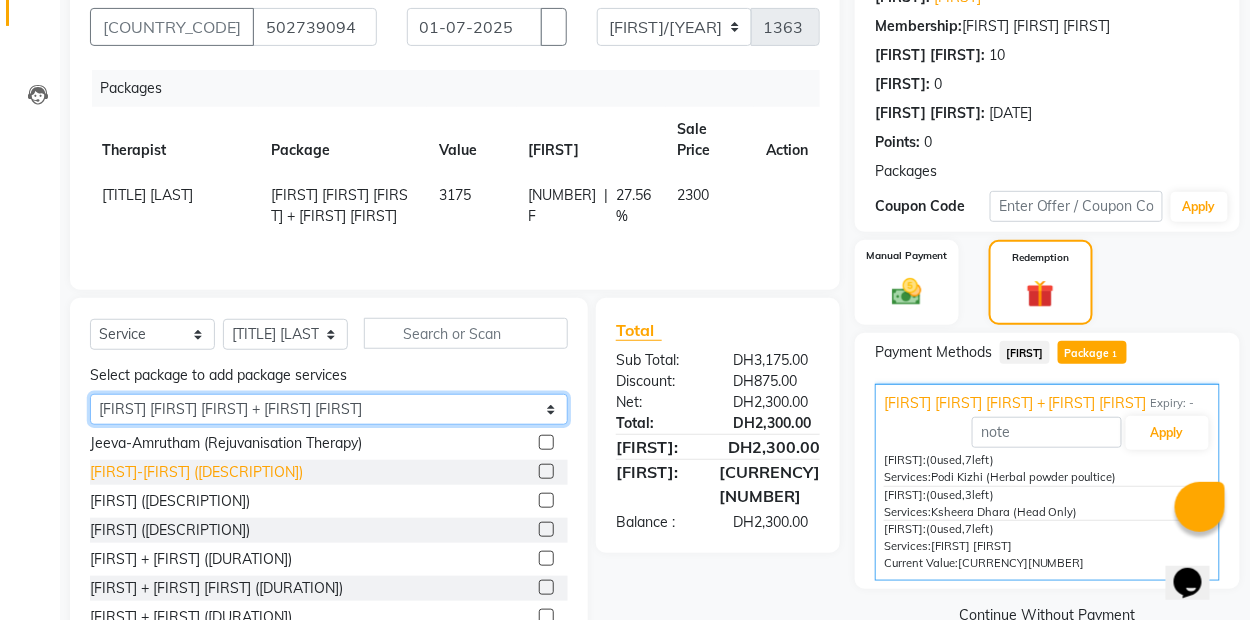 click on "[FIRST] [FIRST] [FIRST] + [FIRST] [FIRST]" at bounding box center [329, 409] 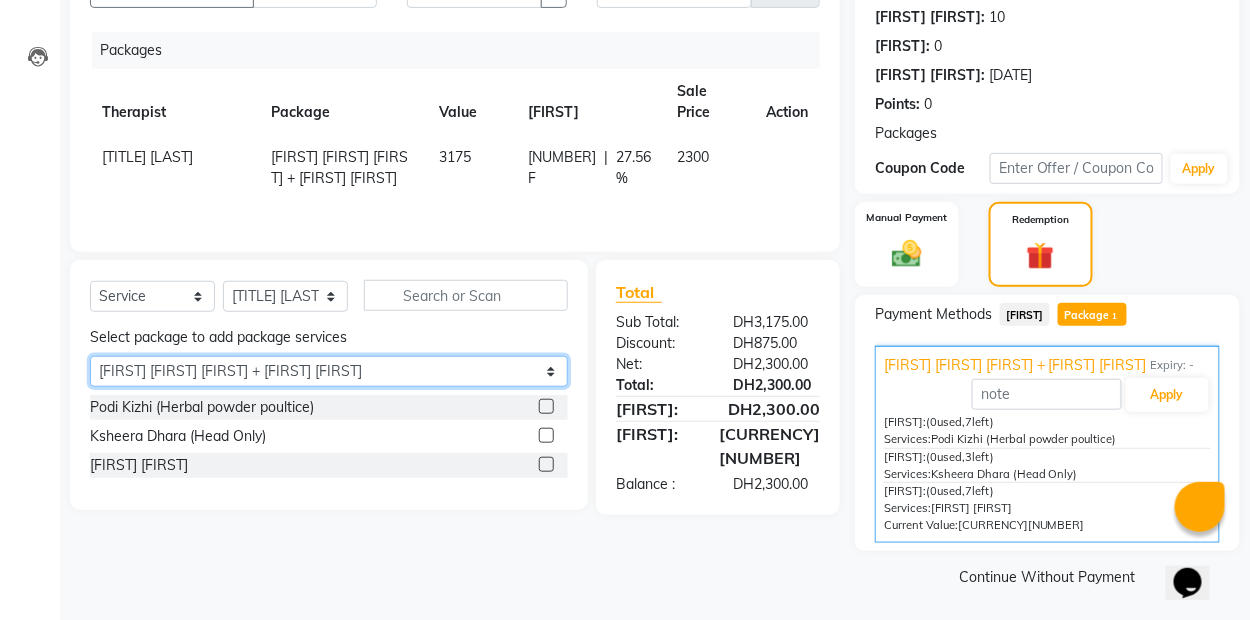 scroll, scrollTop: 219, scrollLeft: 0, axis: vertical 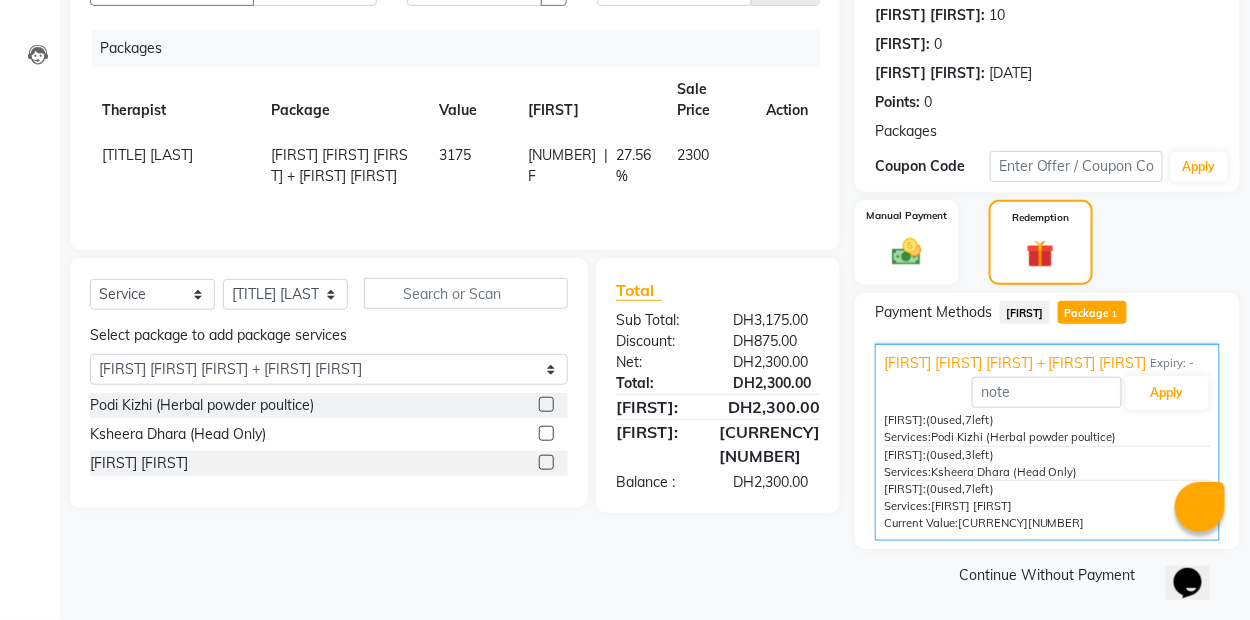 click at bounding box center (546, 404) 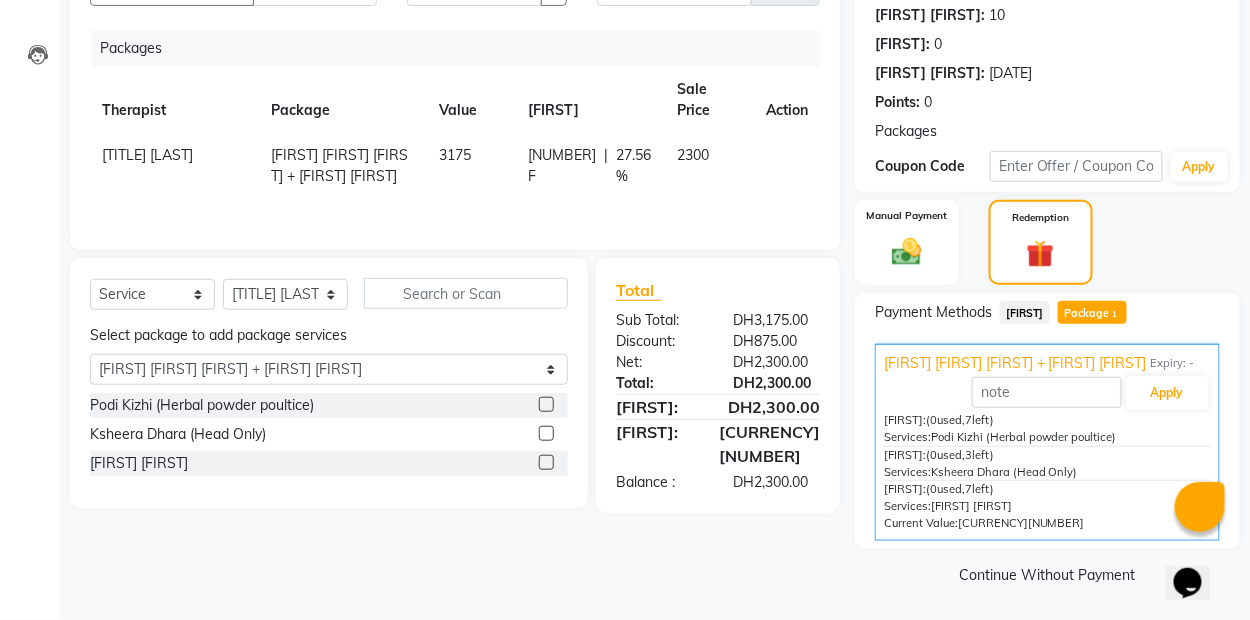 click at bounding box center [545, 405] 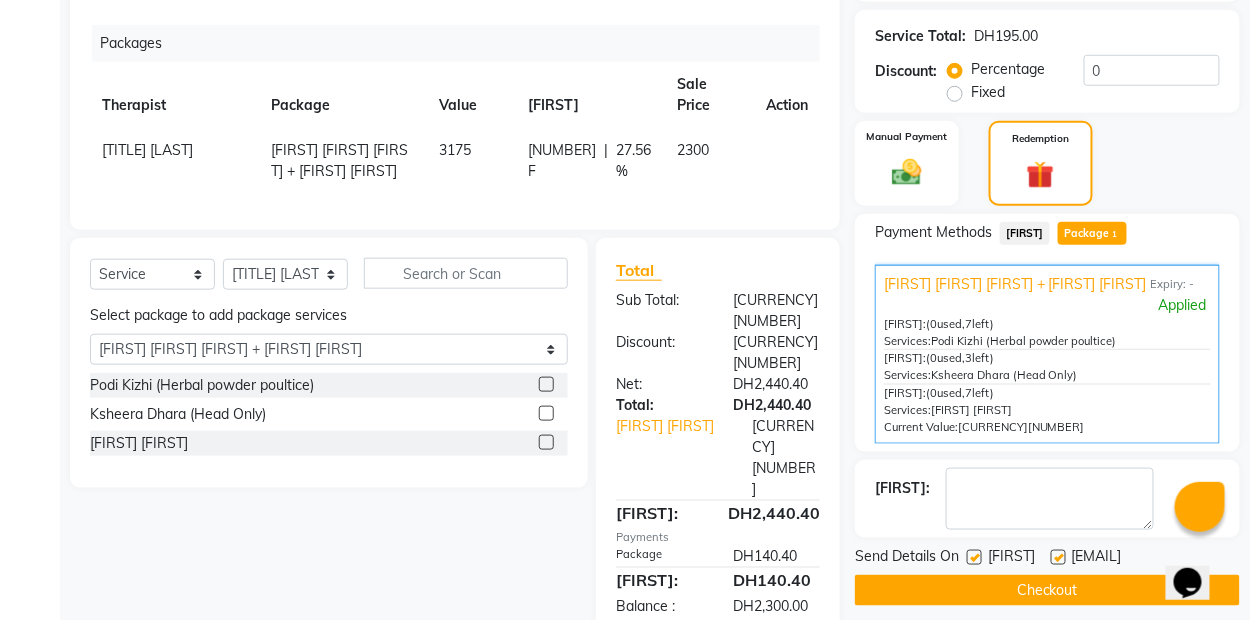 scroll, scrollTop: 428, scrollLeft: 0, axis: vertical 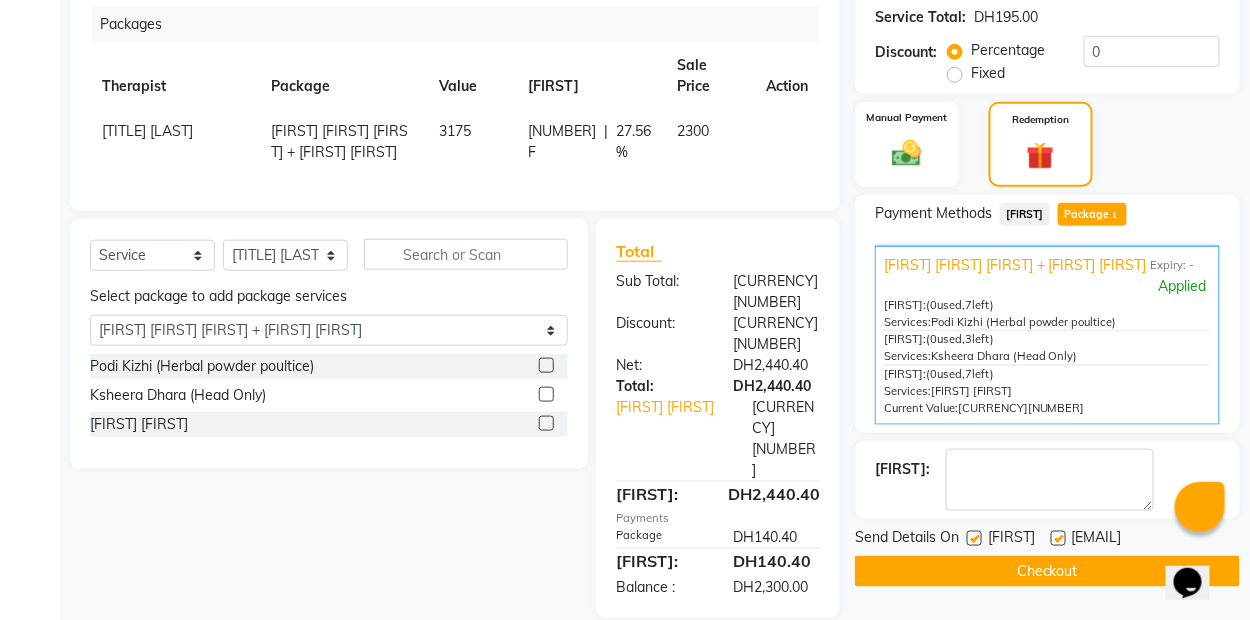 click at bounding box center [801, 537] 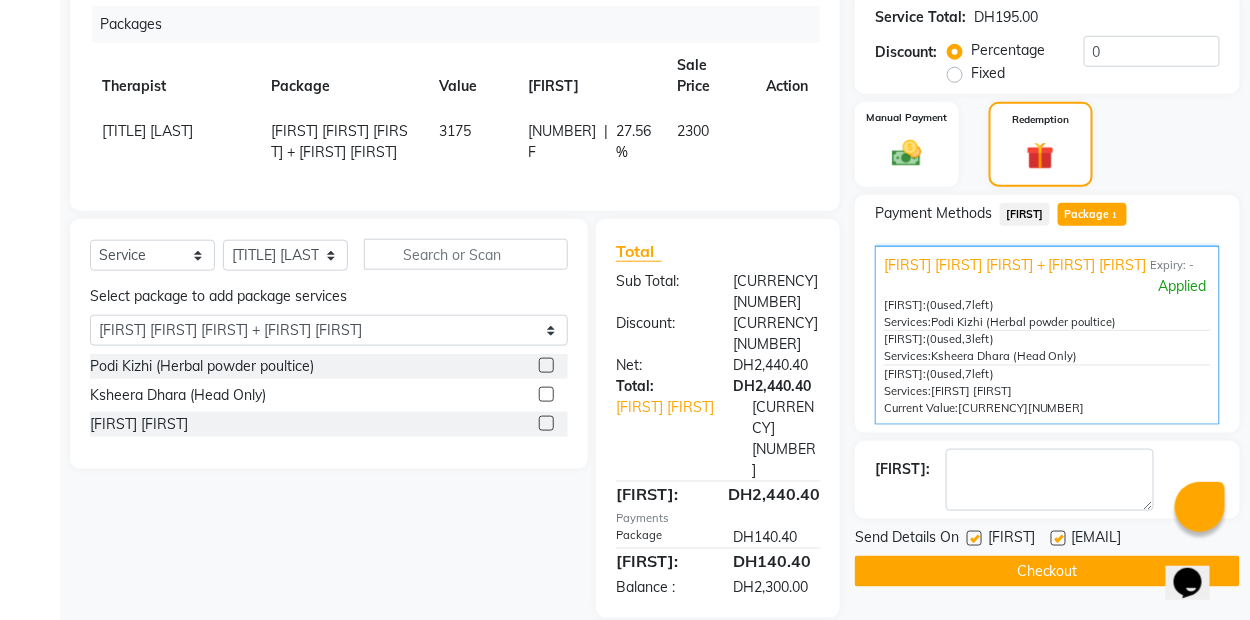 scroll, scrollTop: 334, scrollLeft: 0, axis: vertical 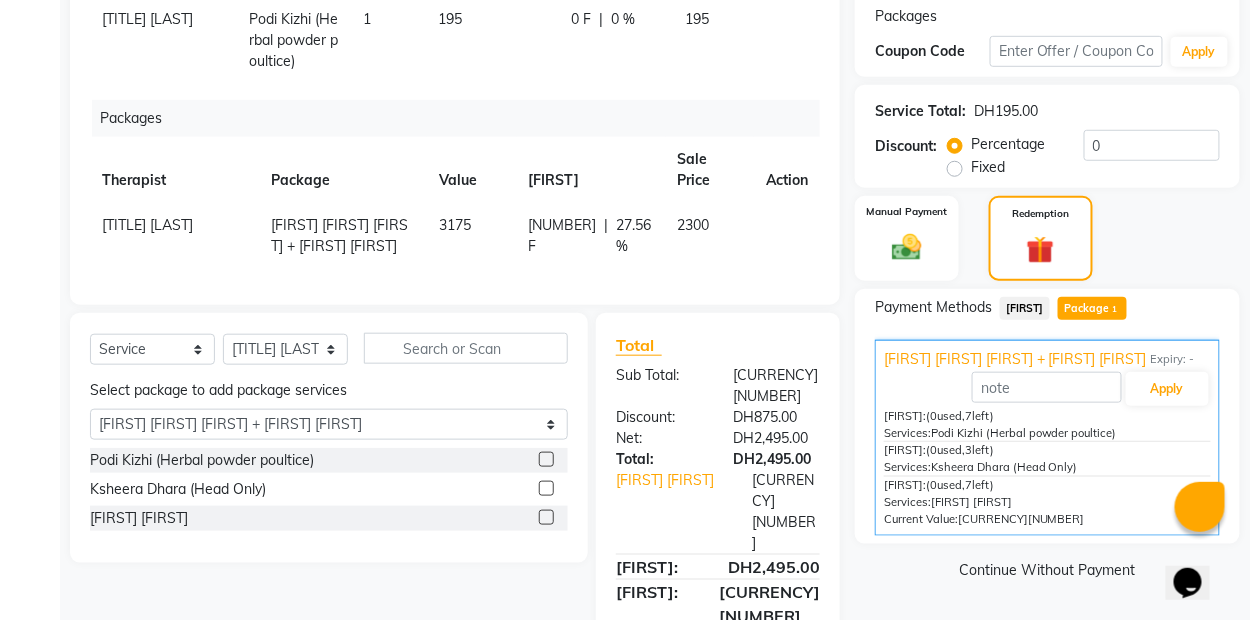 click at bounding box center (546, 459) 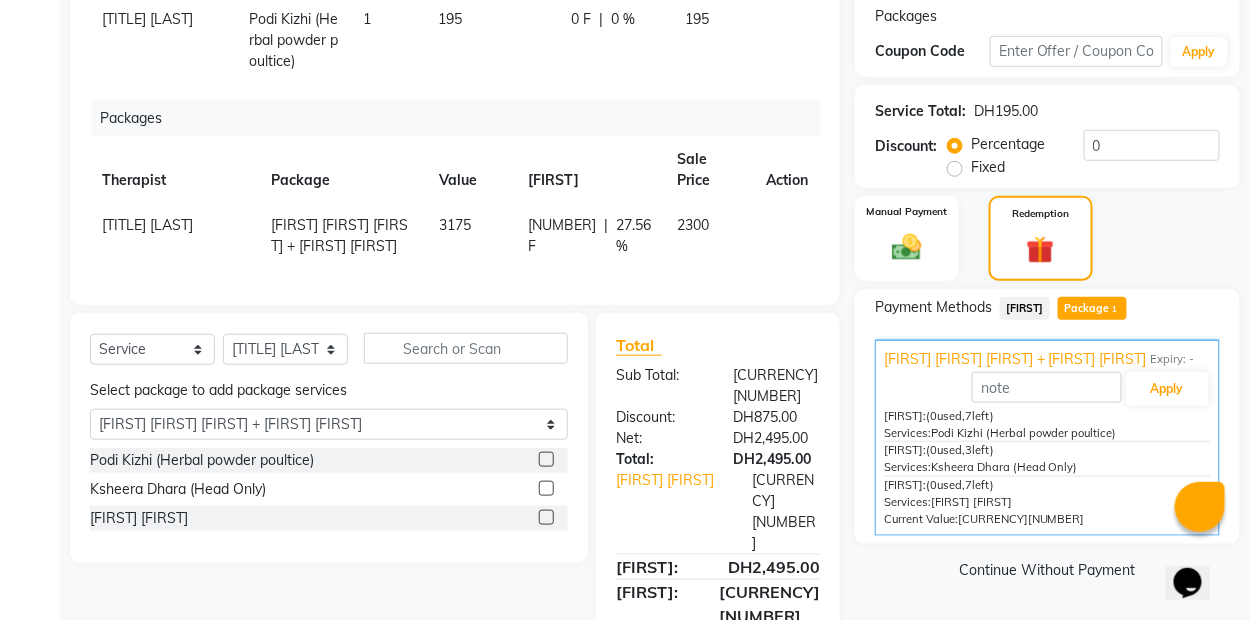 click at bounding box center (545, 460) 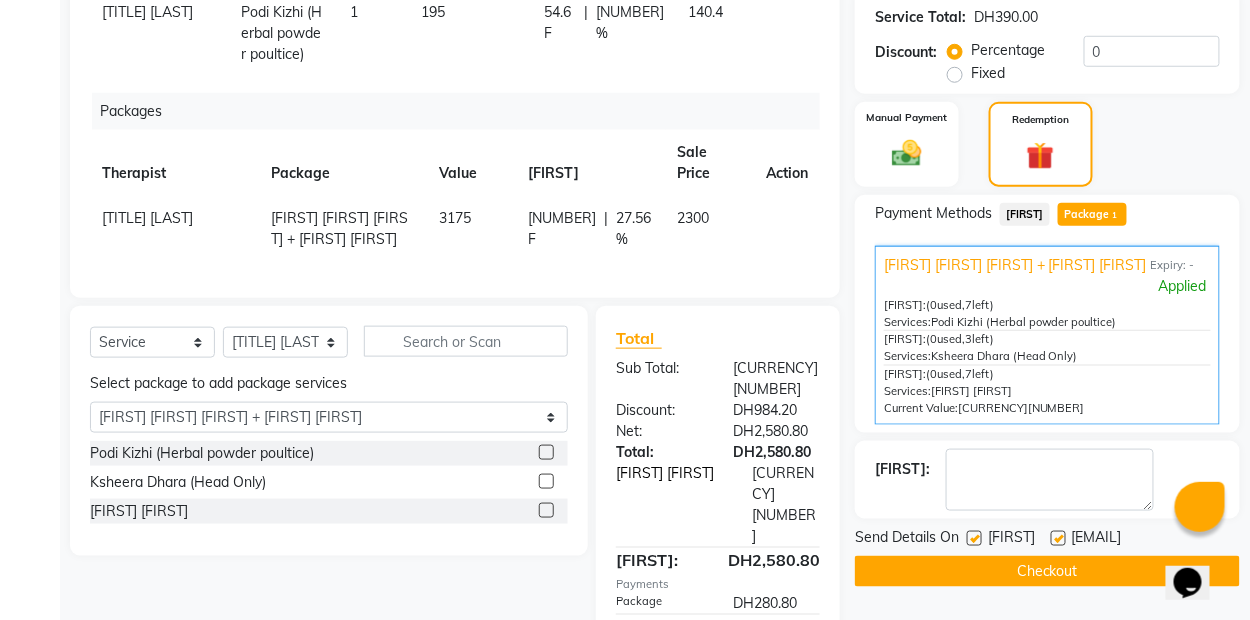 scroll, scrollTop: 429, scrollLeft: 0, axis: vertical 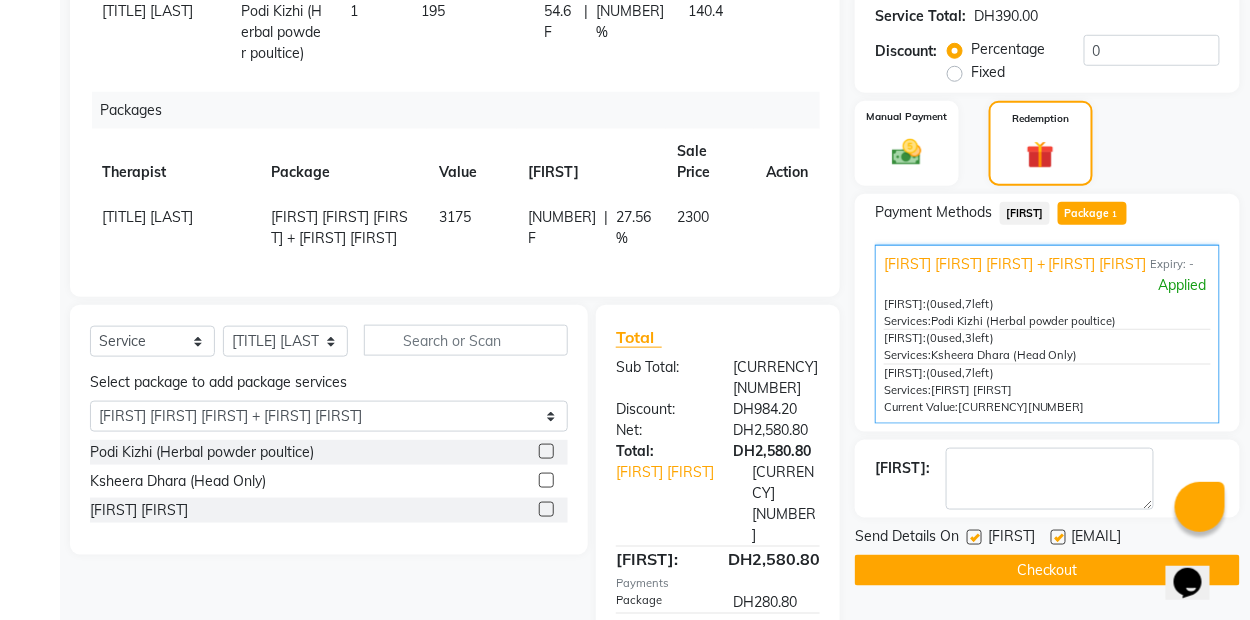 click at bounding box center [801, 602] 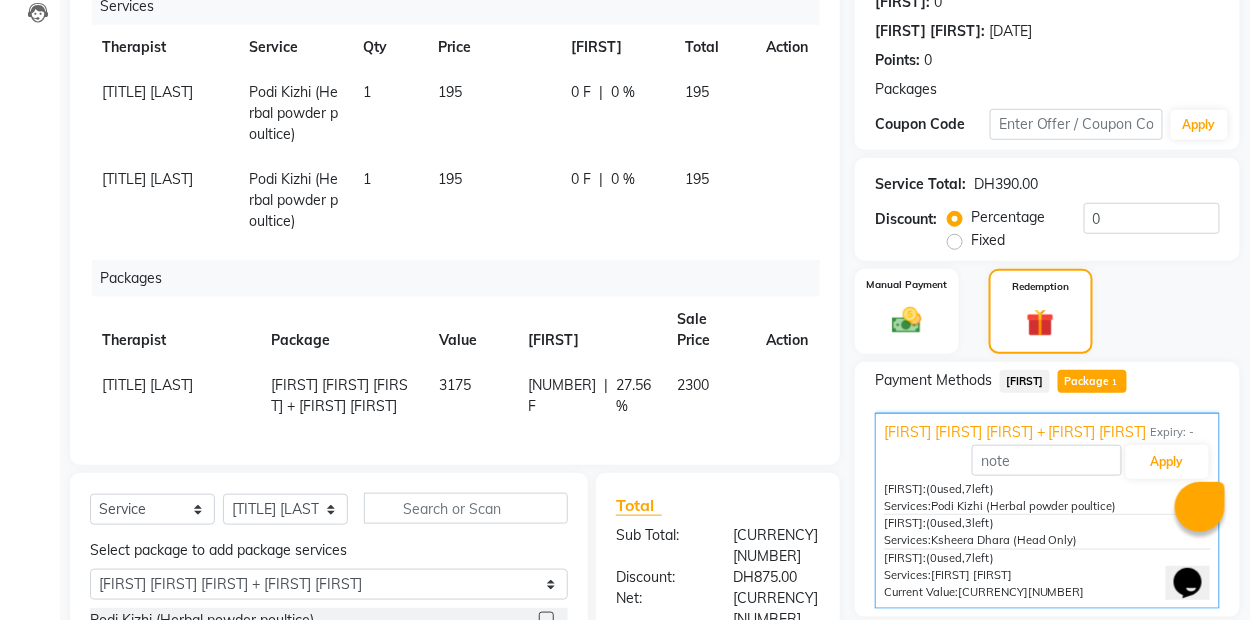 scroll, scrollTop: 188, scrollLeft: 0, axis: vertical 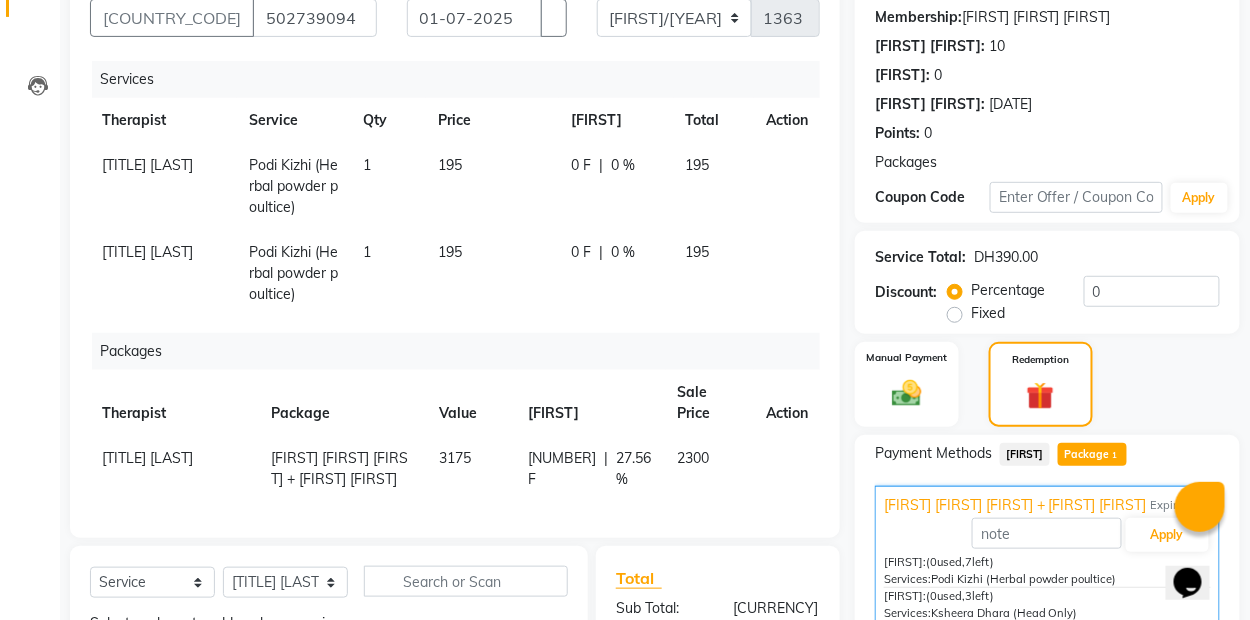 click at bounding box center (774, 155) 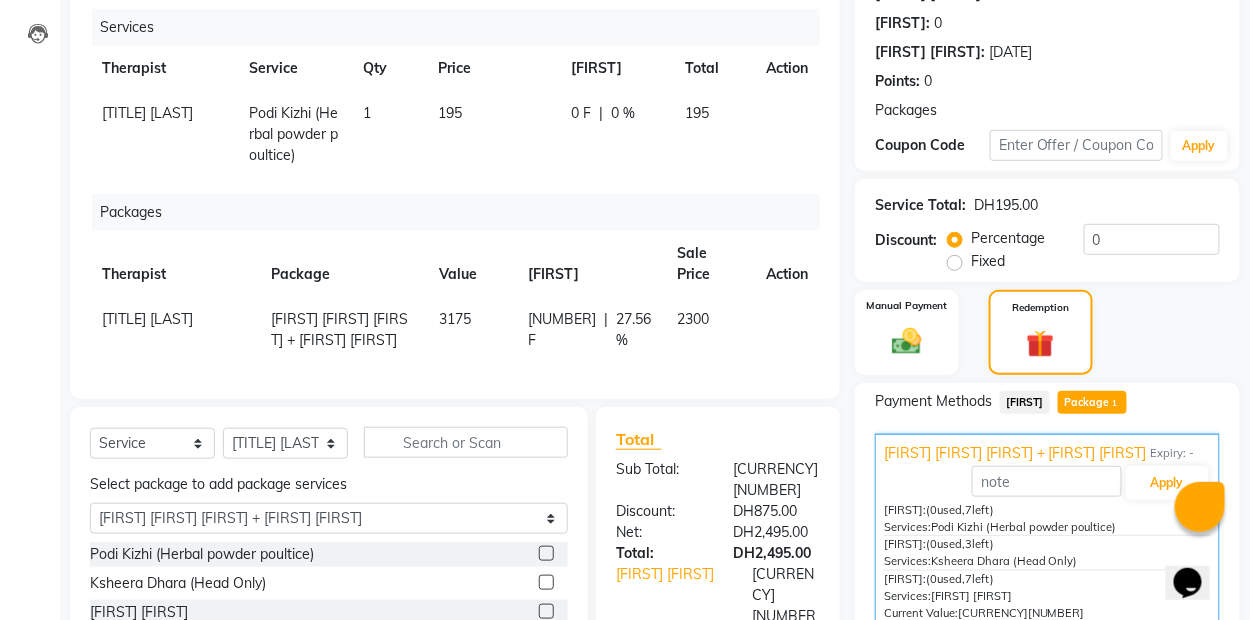 scroll, scrollTop: 334, scrollLeft: 0, axis: vertical 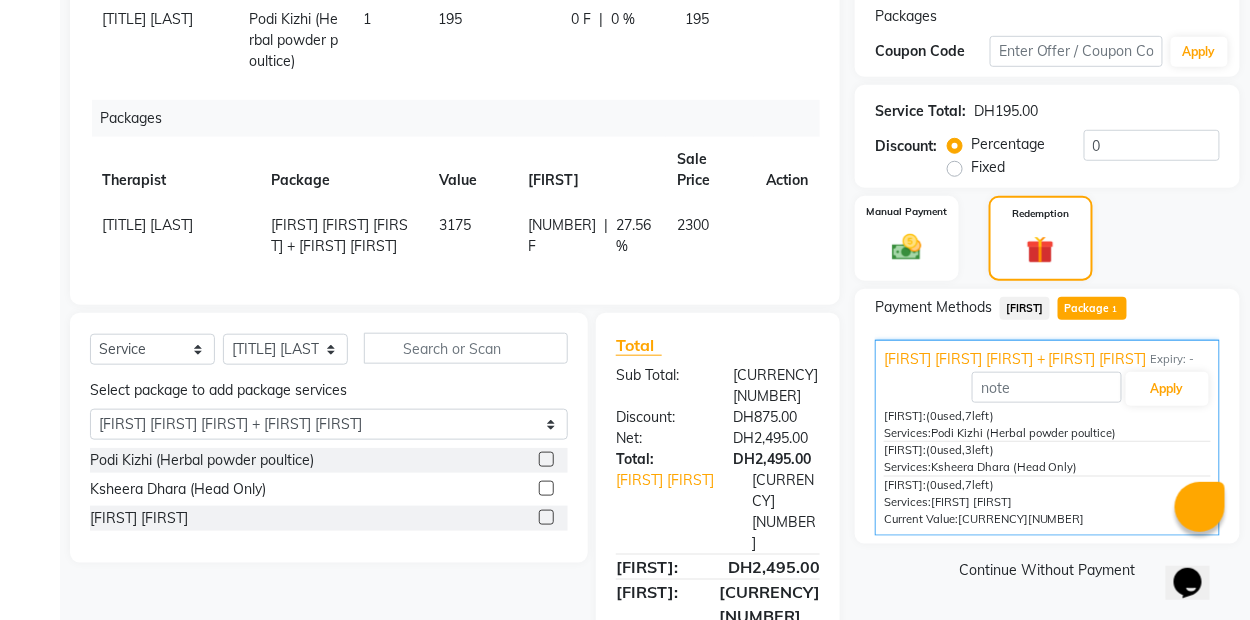 click at bounding box center (774, 9) 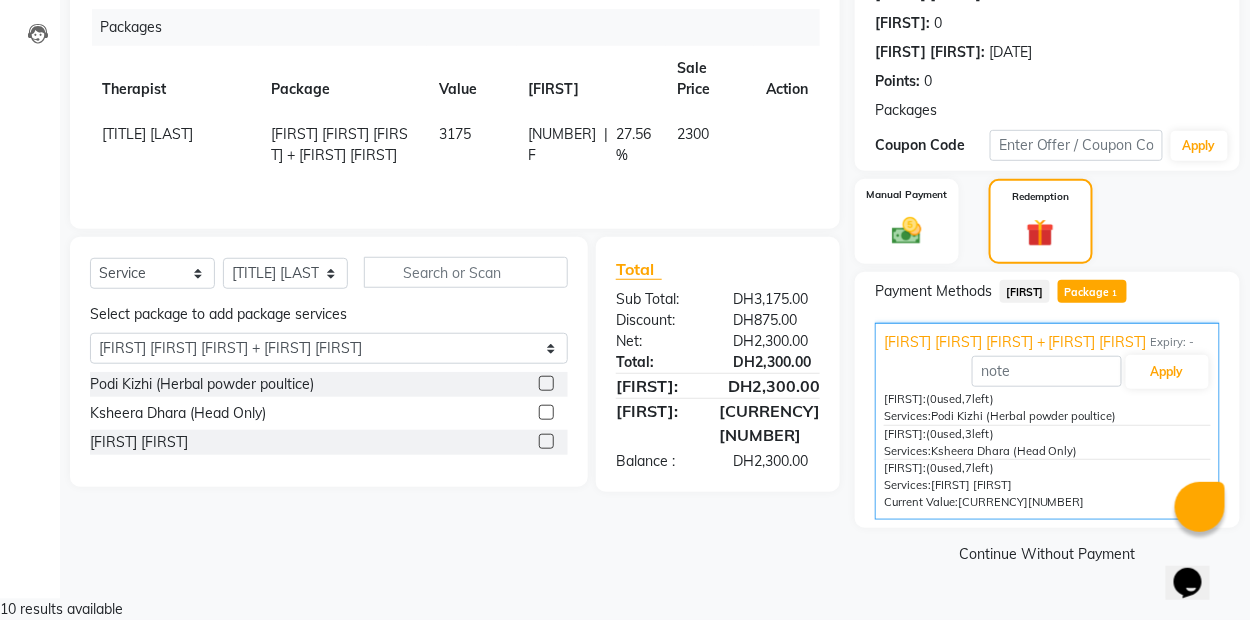 scroll, scrollTop: 219, scrollLeft: 0, axis: vertical 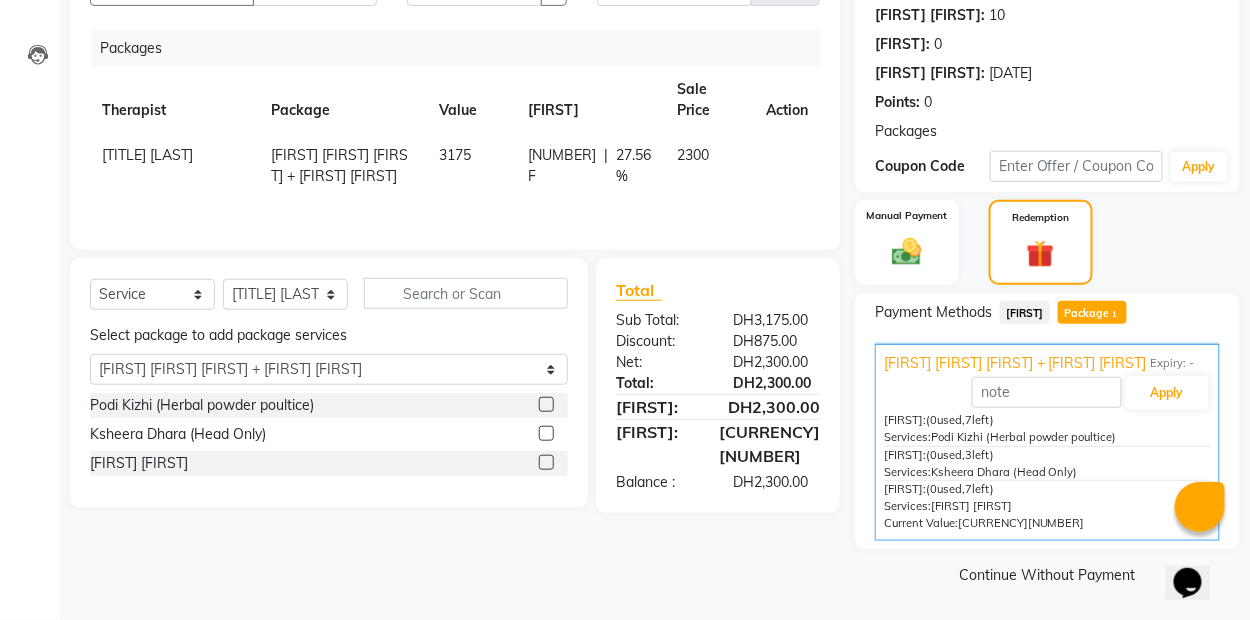 click at bounding box center (546, 404) 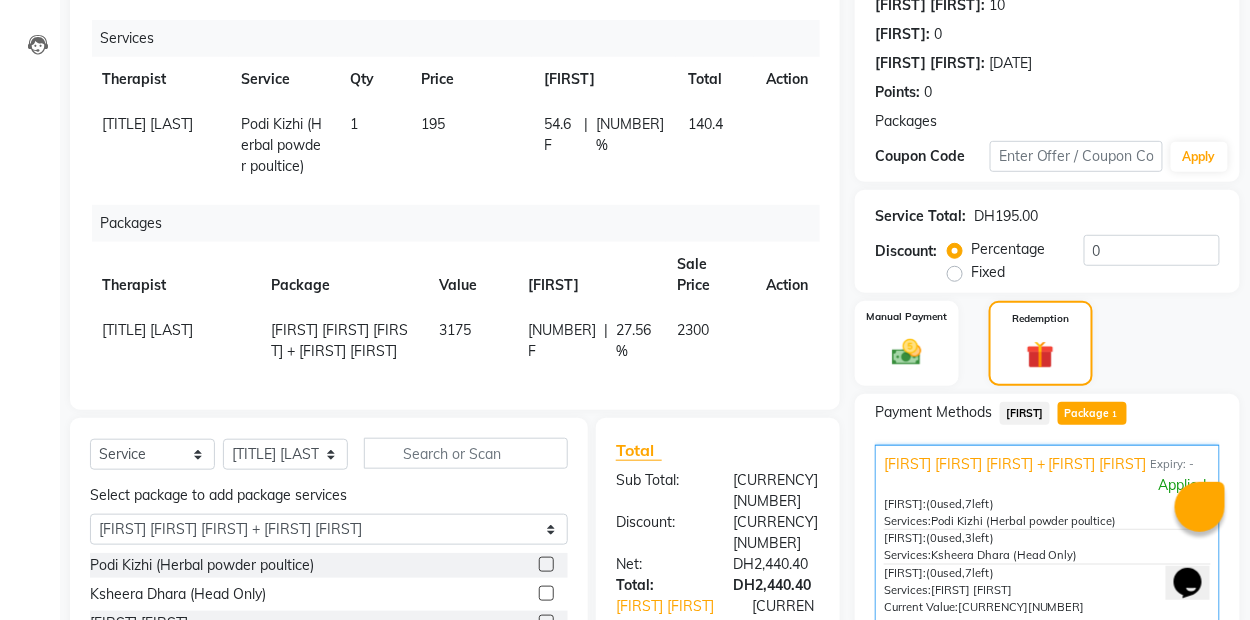 scroll, scrollTop: 428, scrollLeft: 0, axis: vertical 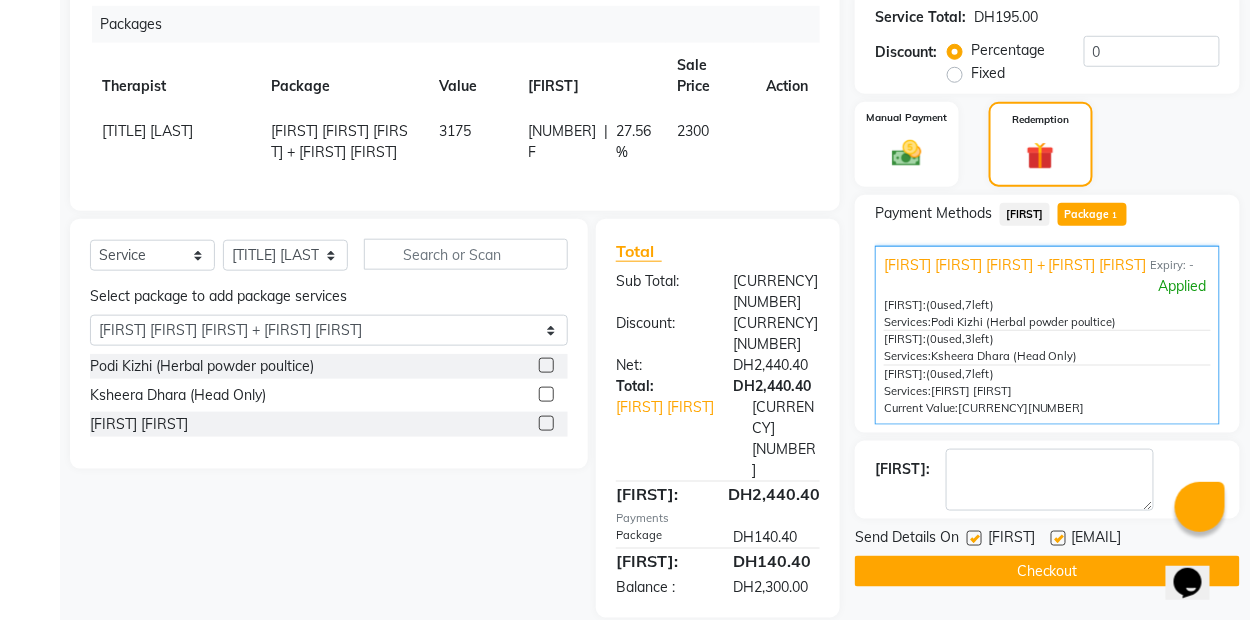 click at bounding box center (801, 537) 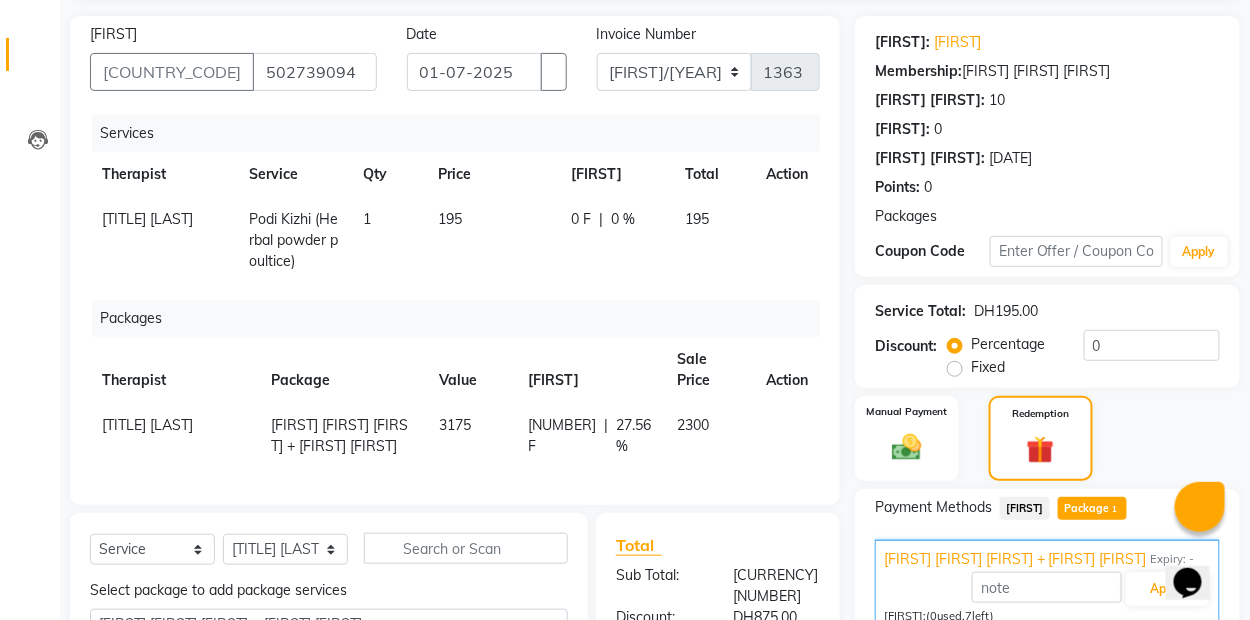 scroll, scrollTop: 334, scrollLeft: 0, axis: vertical 